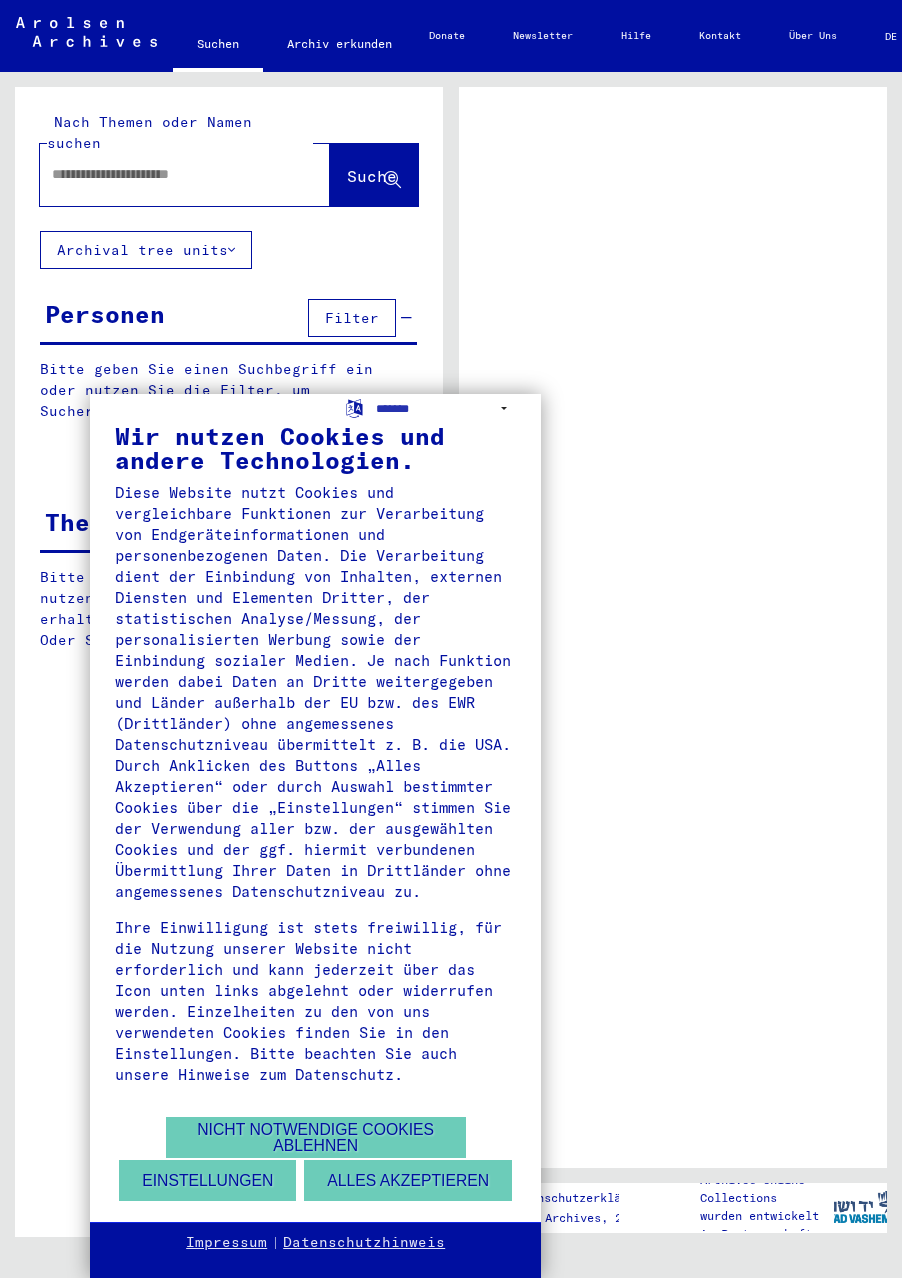scroll, scrollTop: 0, scrollLeft: 0, axis: both 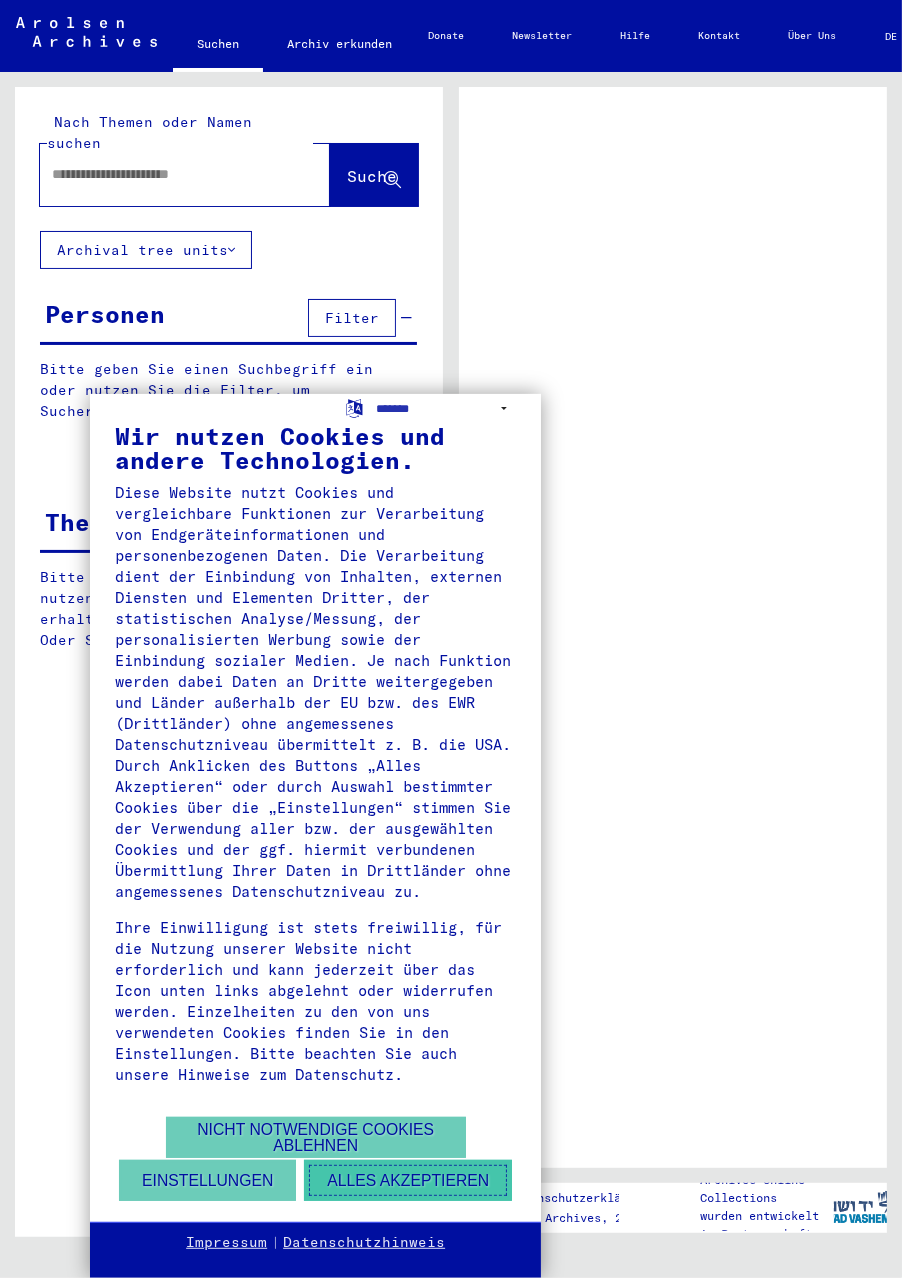 click on "Alles akzeptieren" at bounding box center (408, 1180) 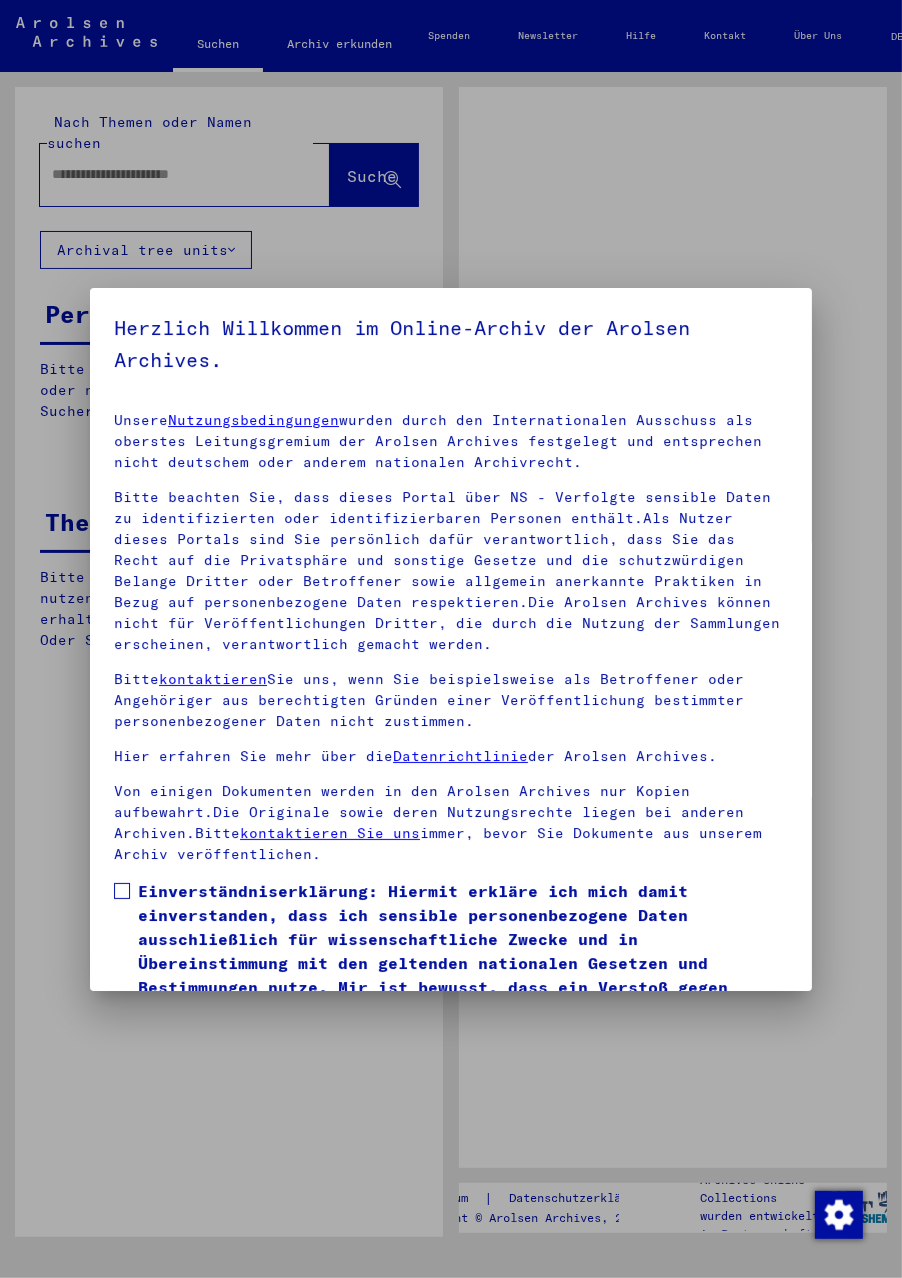 click at bounding box center [451, 639] 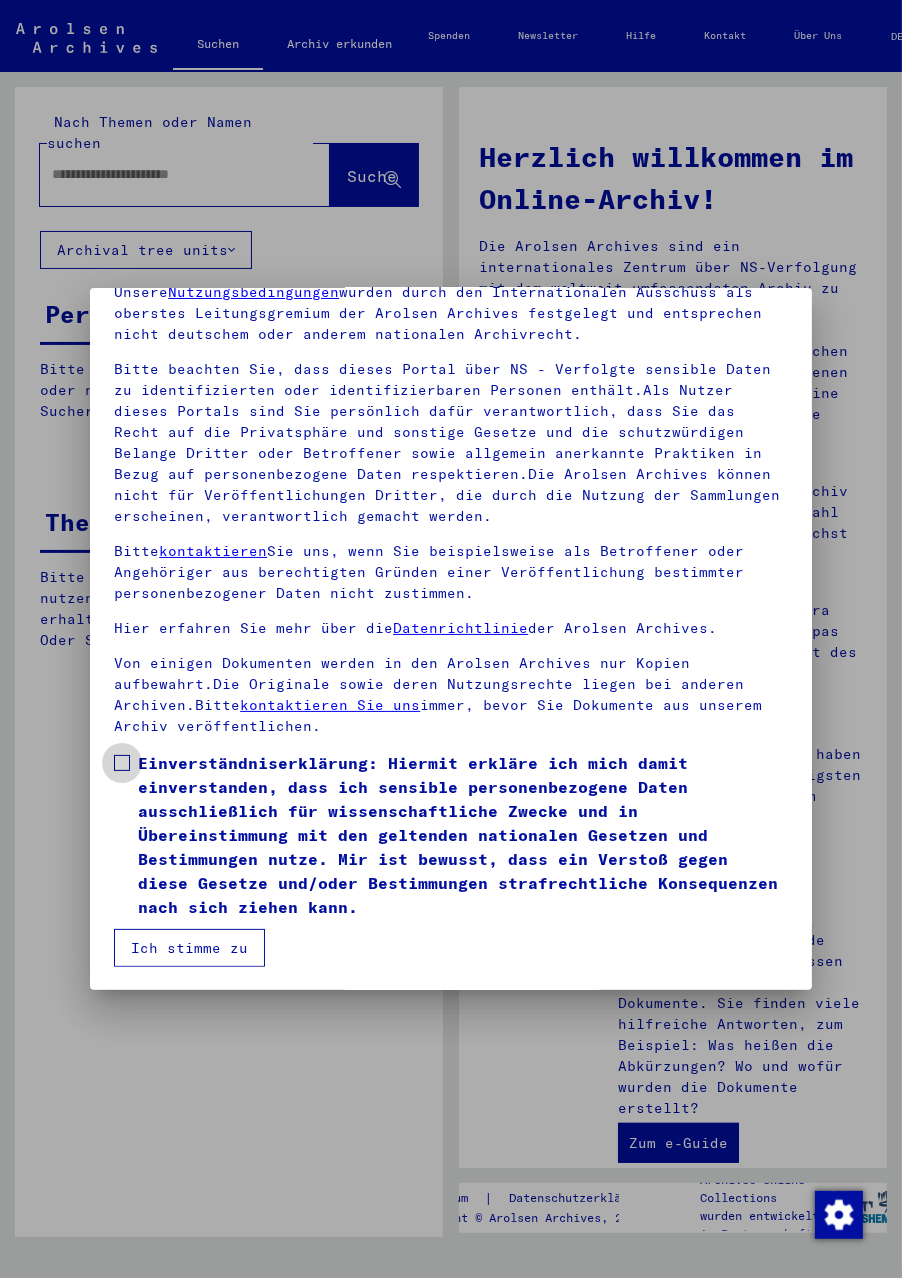 scroll, scrollTop: 240, scrollLeft: 0, axis: vertical 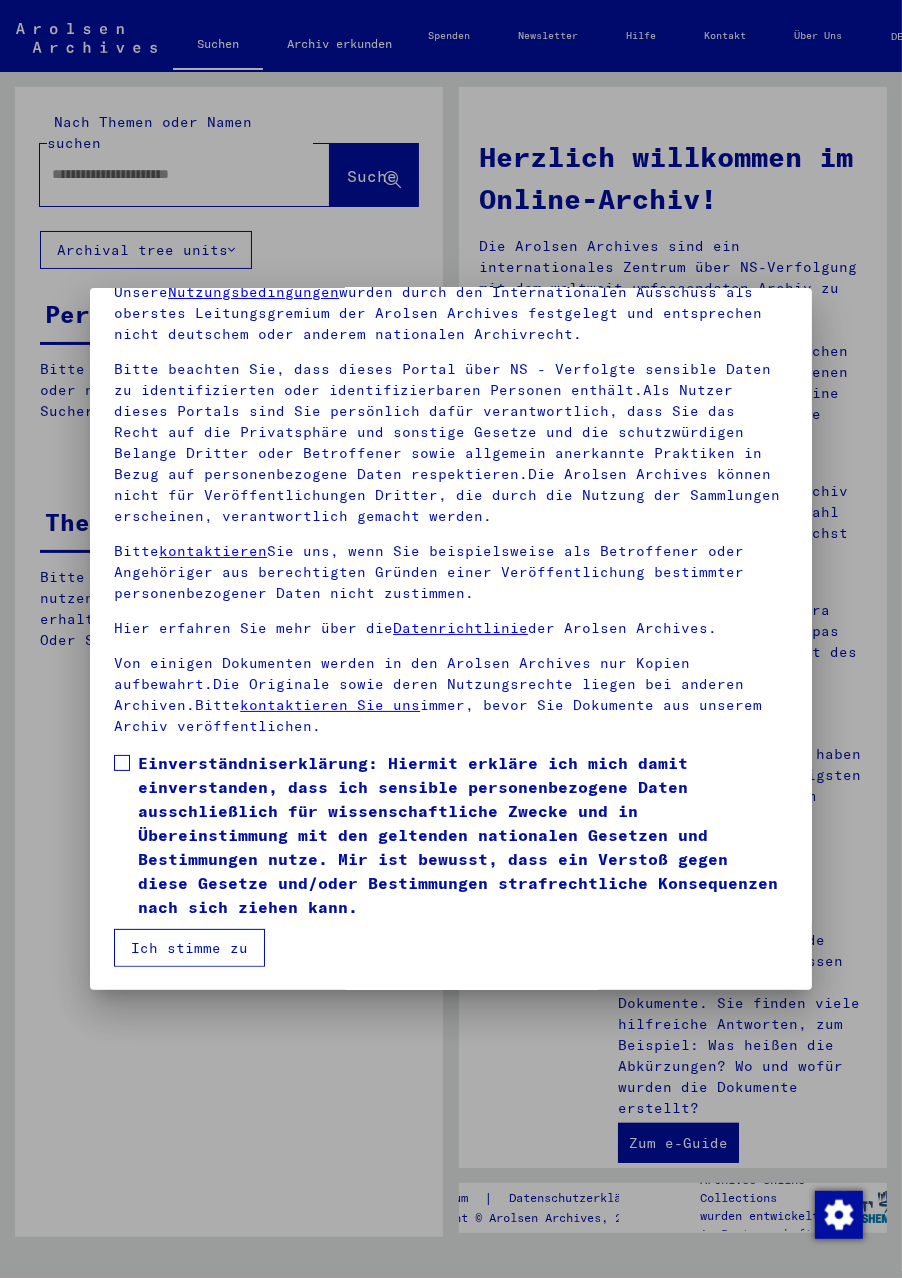 click on "Ich stimme zu" at bounding box center [189, 948] 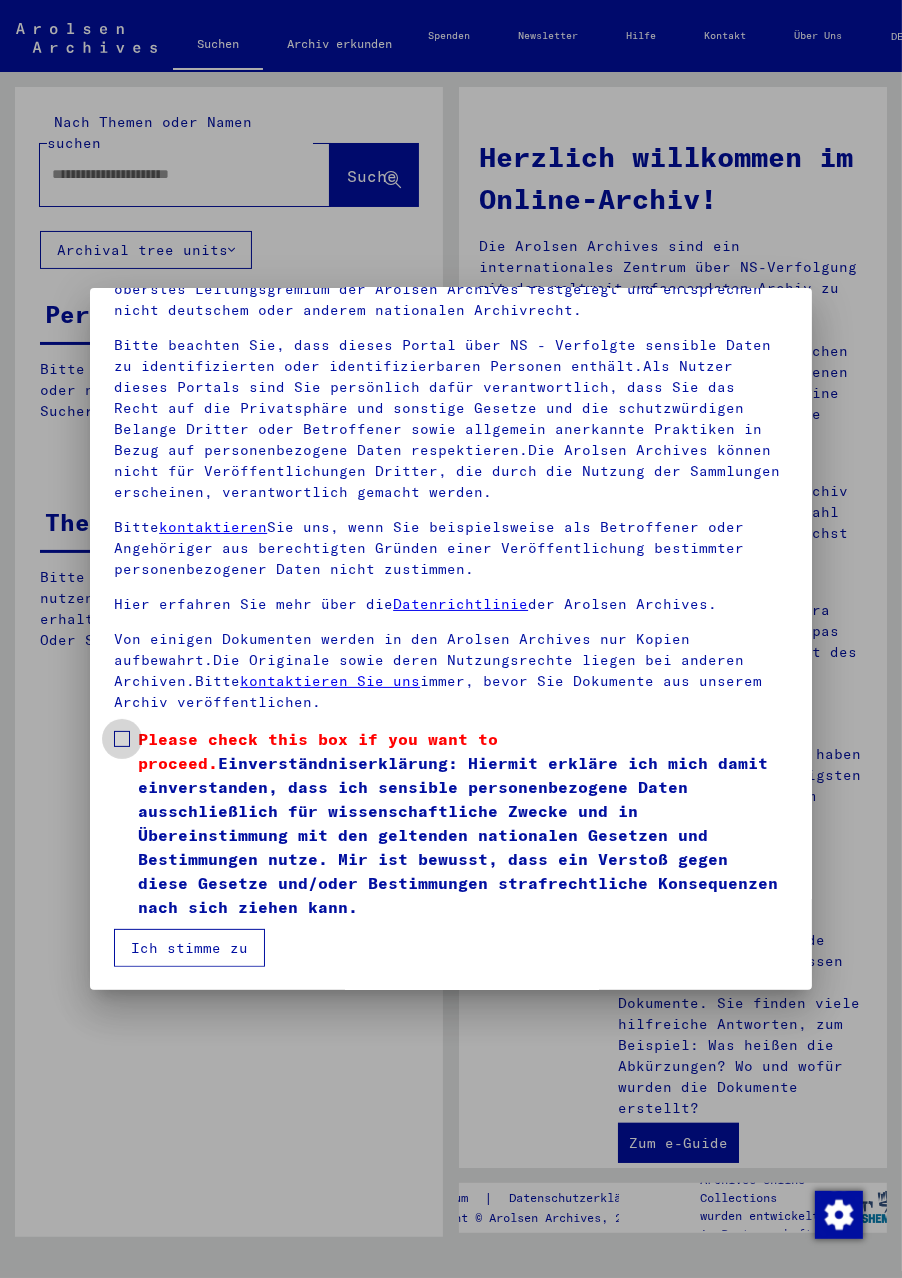 click at bounding box center (122, 739) 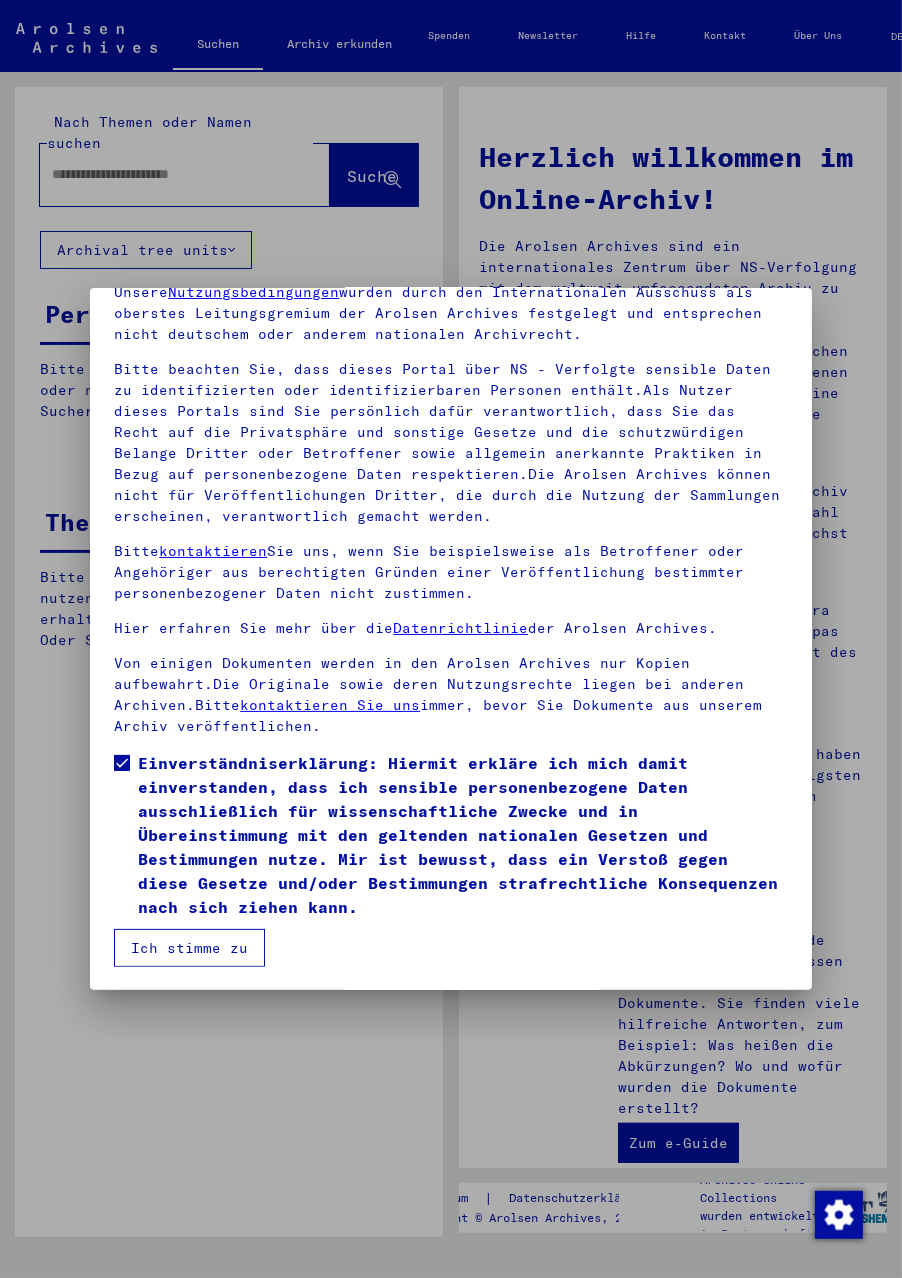 click on "Ich stimme zu" at bounding box center [189, 948] 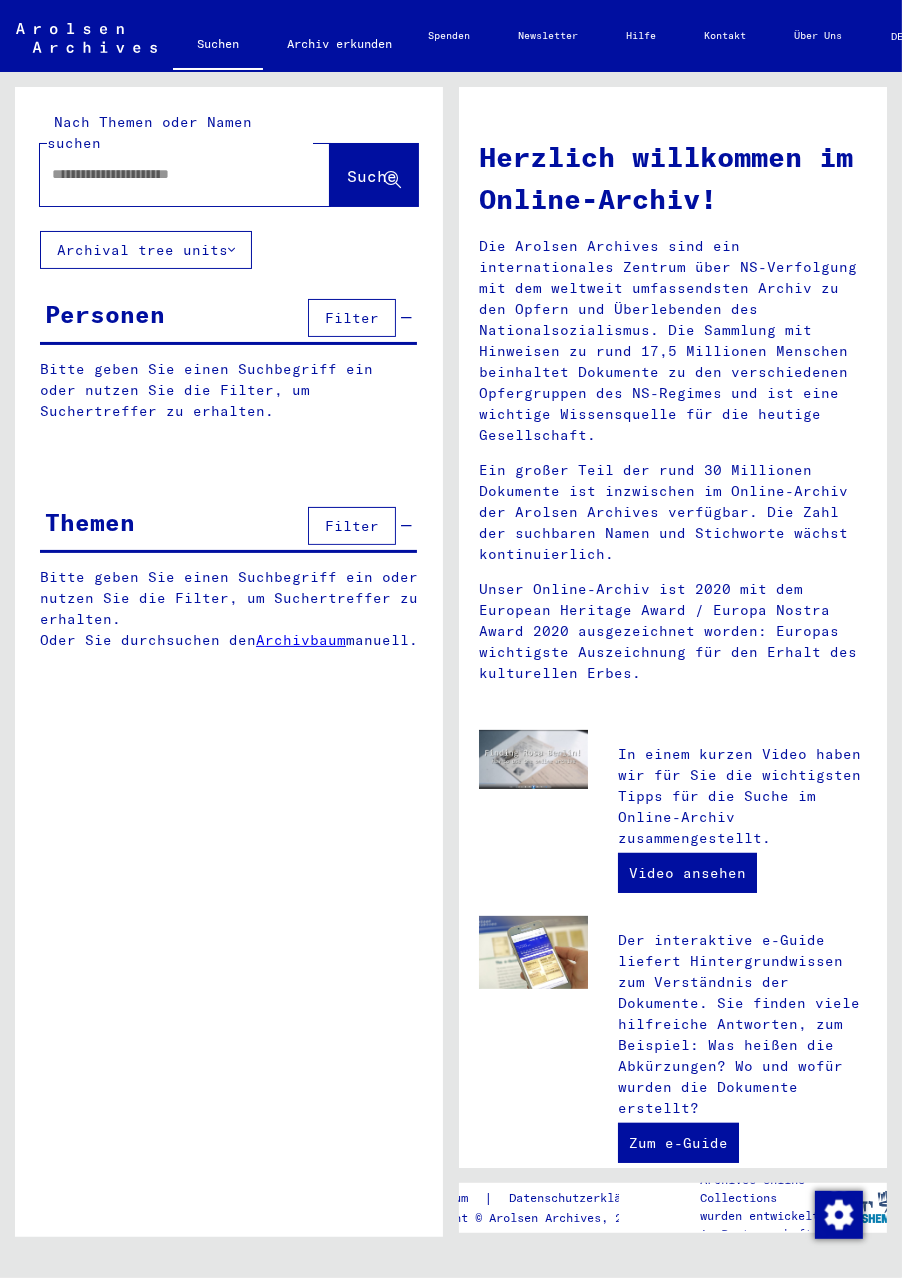 click at bounding box center [161, 174] 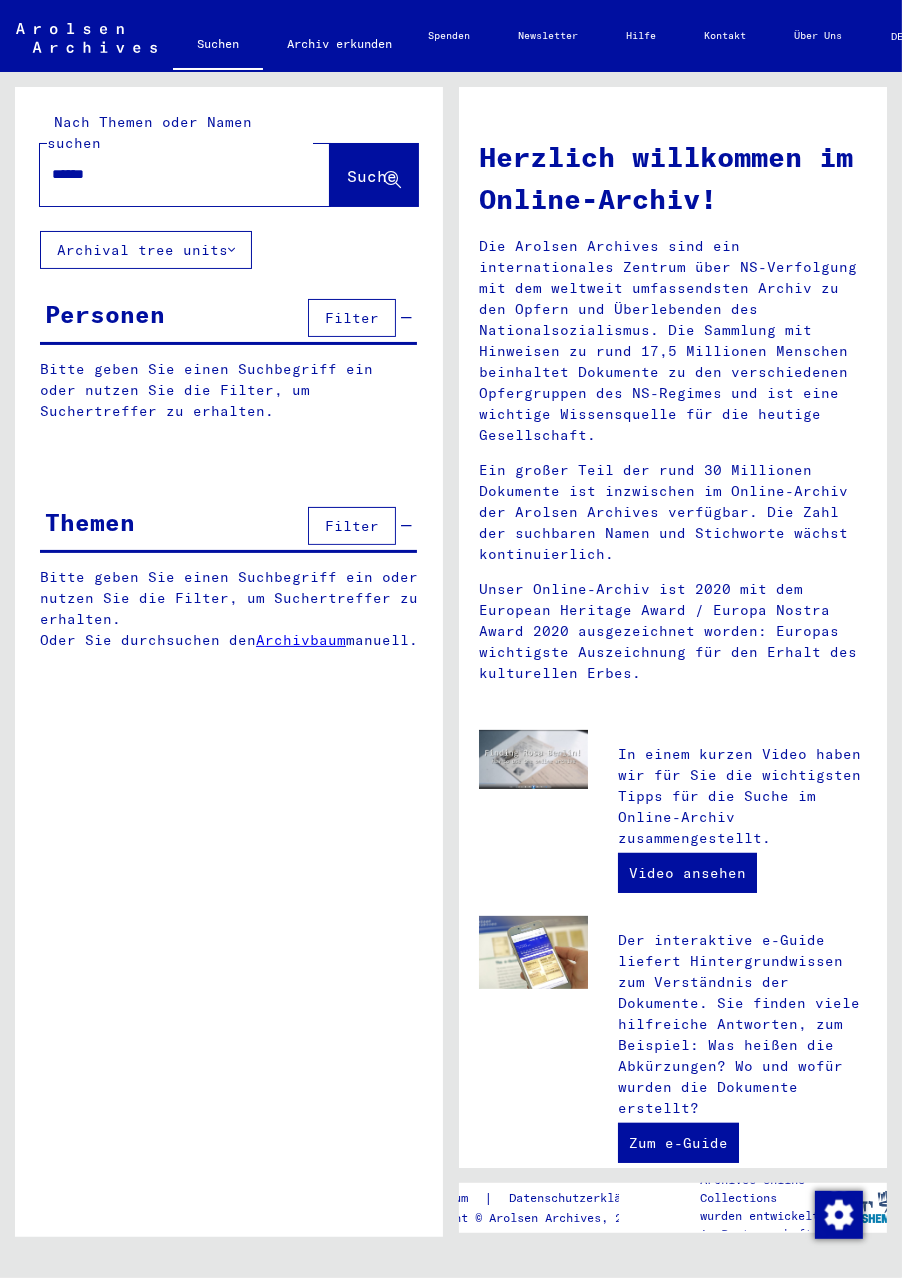 type on "******" 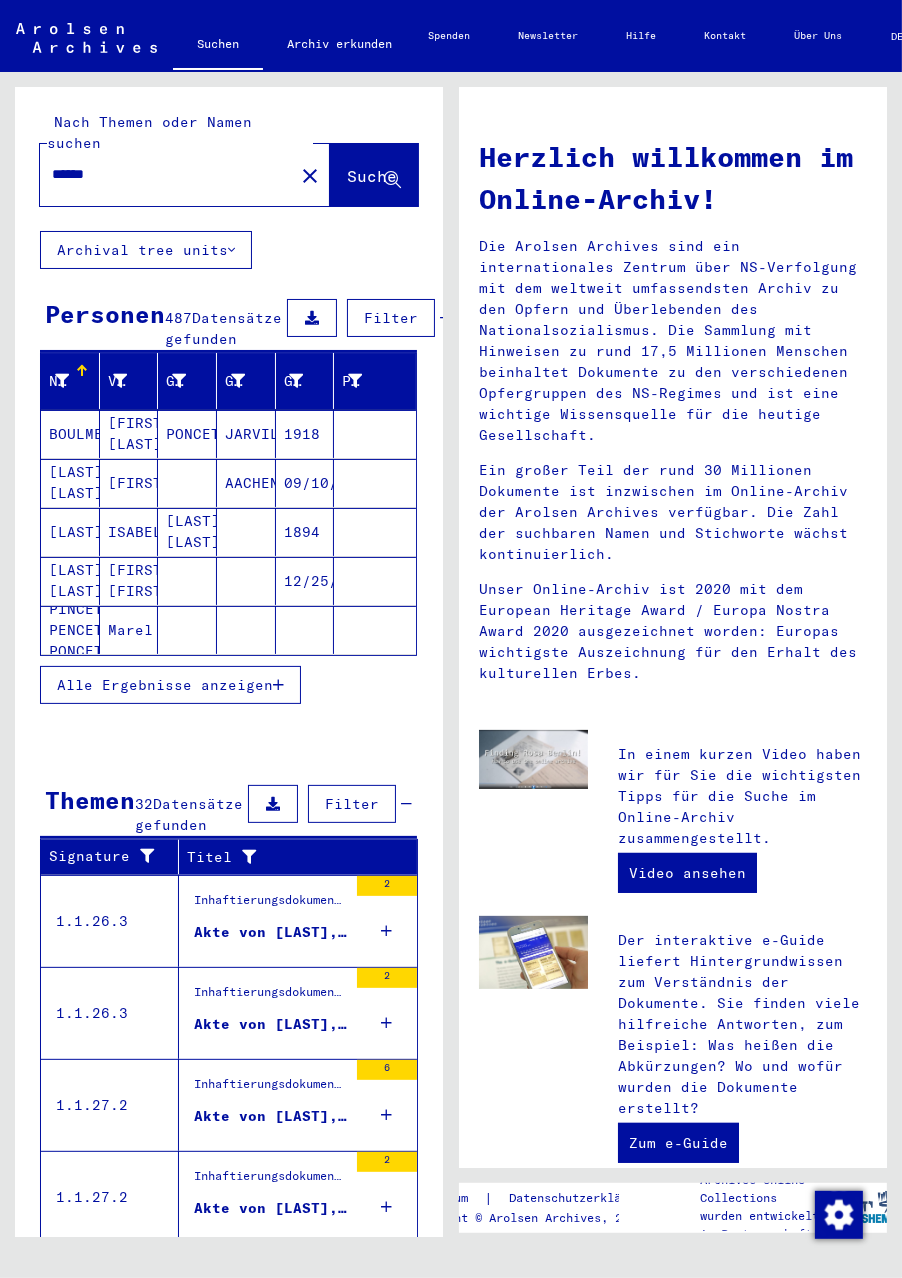 scroll, scrollTop: 76, scrollLeft: 0, axis: vertical 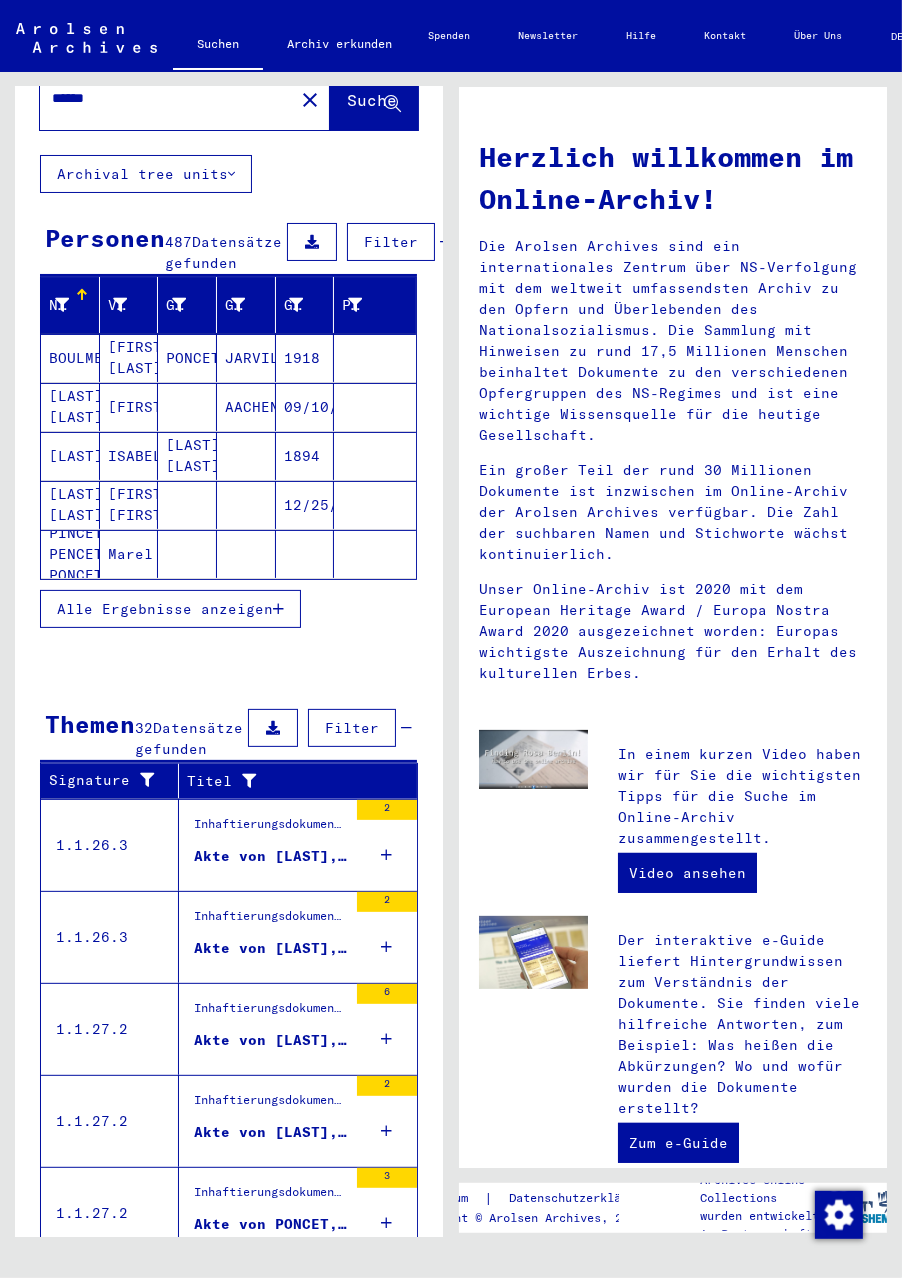 click on "Alle Ergebnisse anzeigen" at bounding box center (165, 1289) 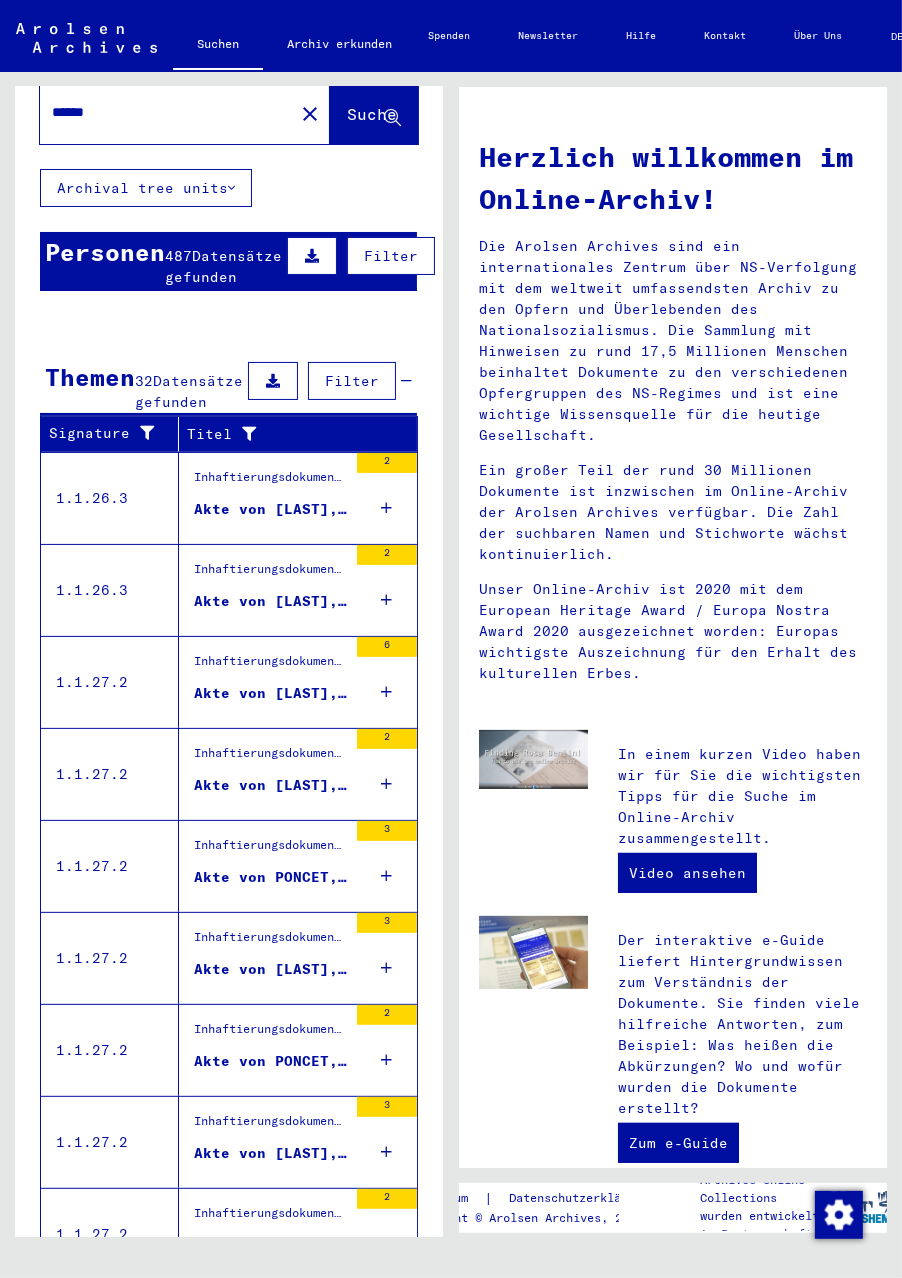 scroll, scrollTop: 0, scrollLeft: 0, axis: both 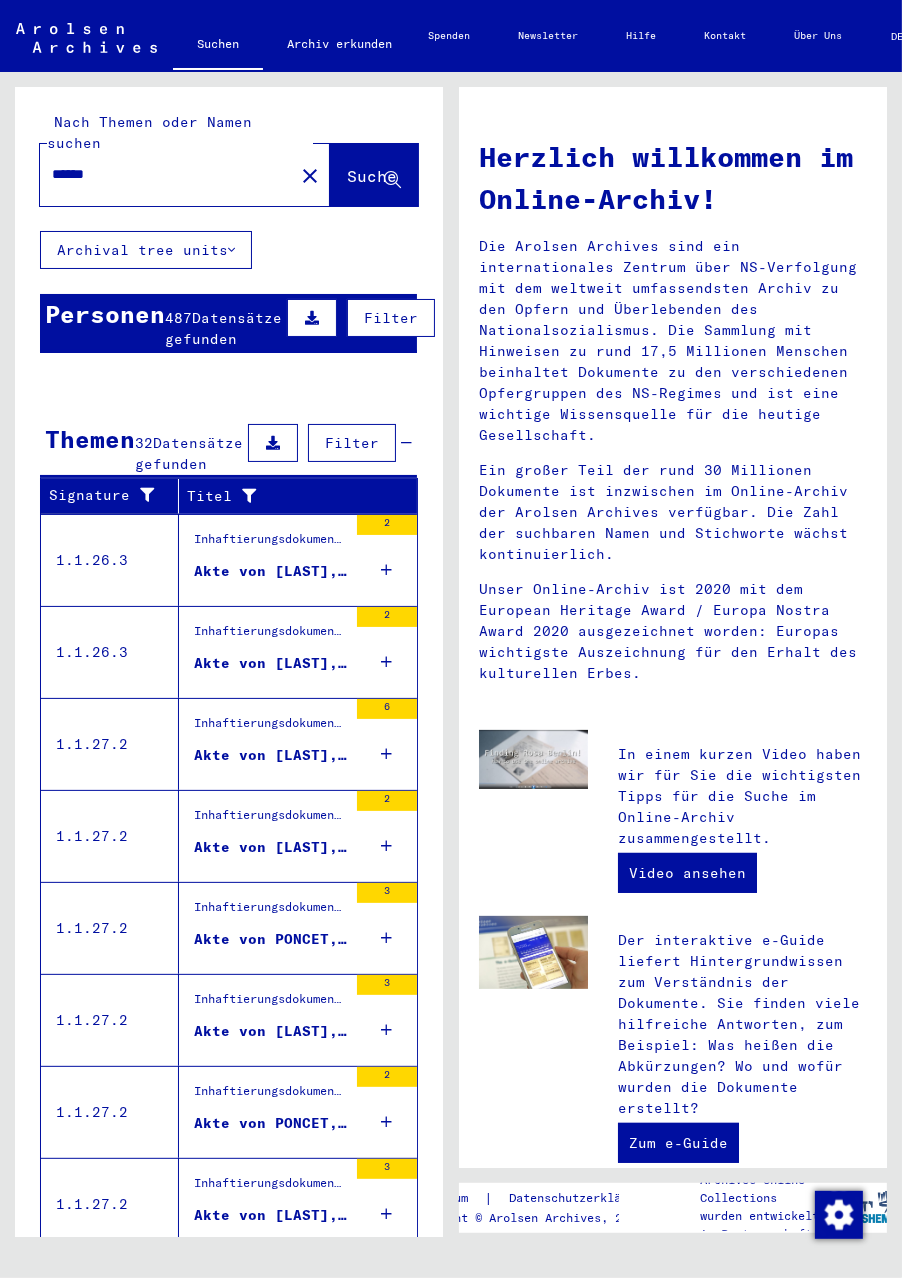 click on "close" 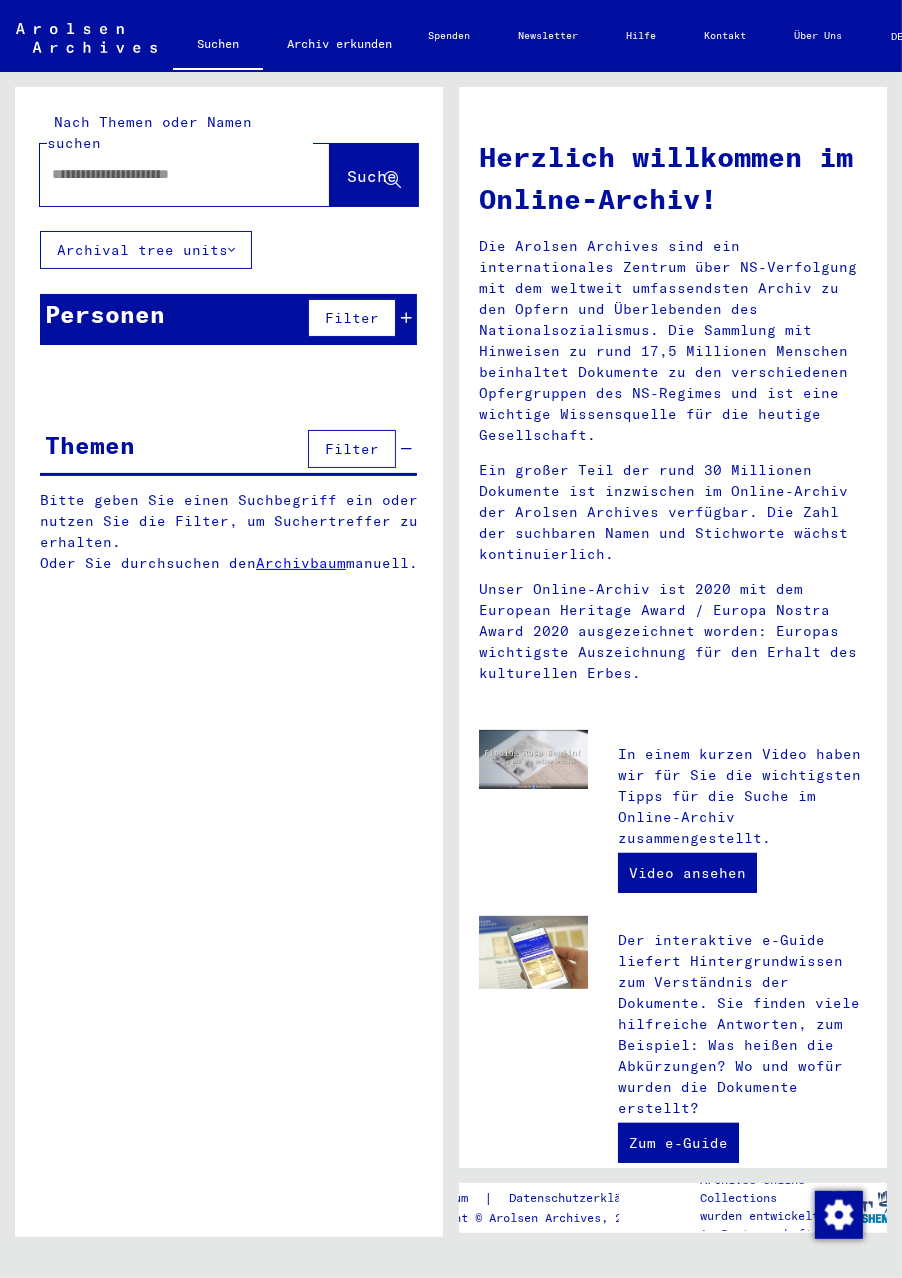 click at bounding box center (161, 174) 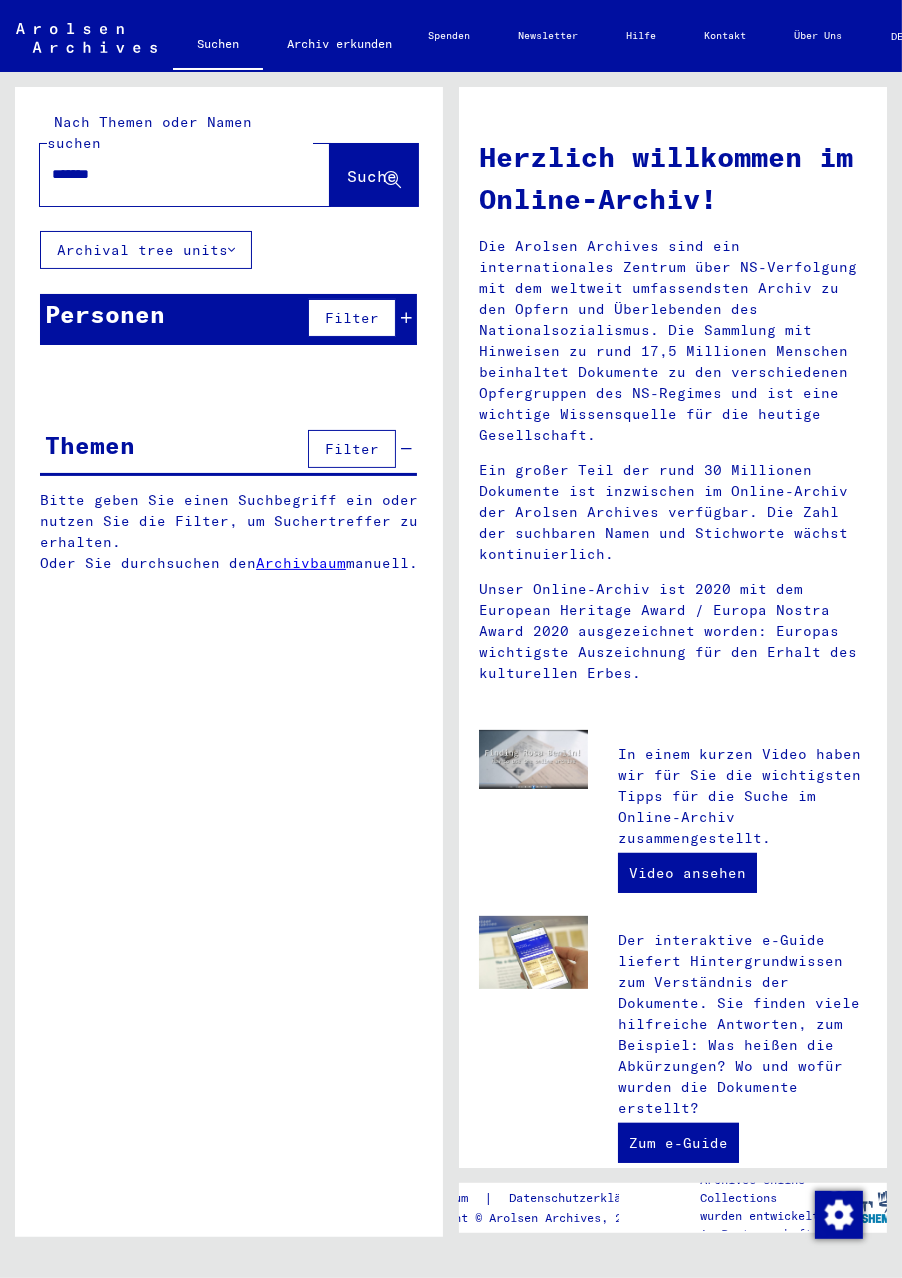 type on "*******" 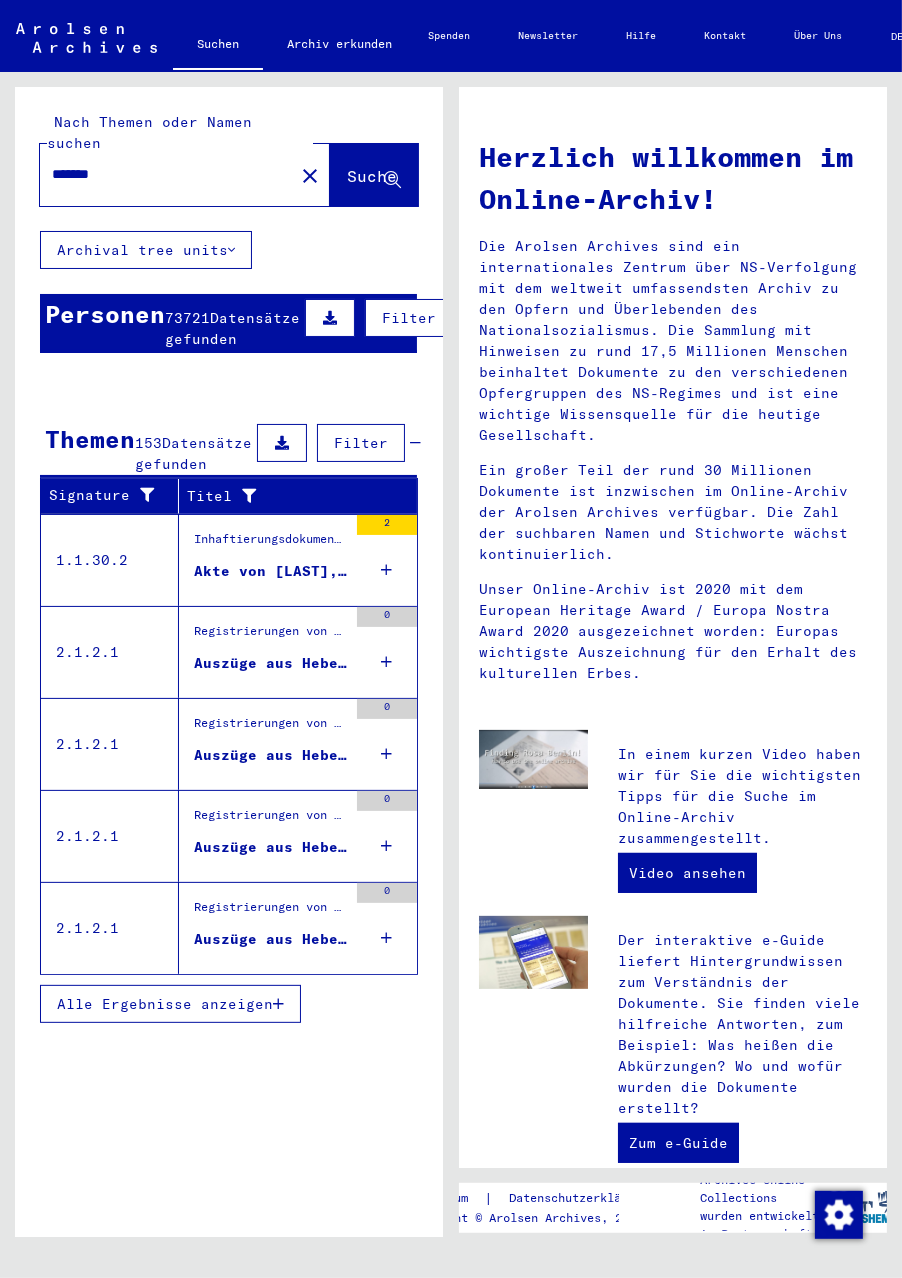 click on "Auszüge aus Hebelisten über Ausländer, die bei der Gemeinde Wentorf       beschäftigt und bei der Allgemeinen Ortskrankenkas..." at bounding box center [270, 663] 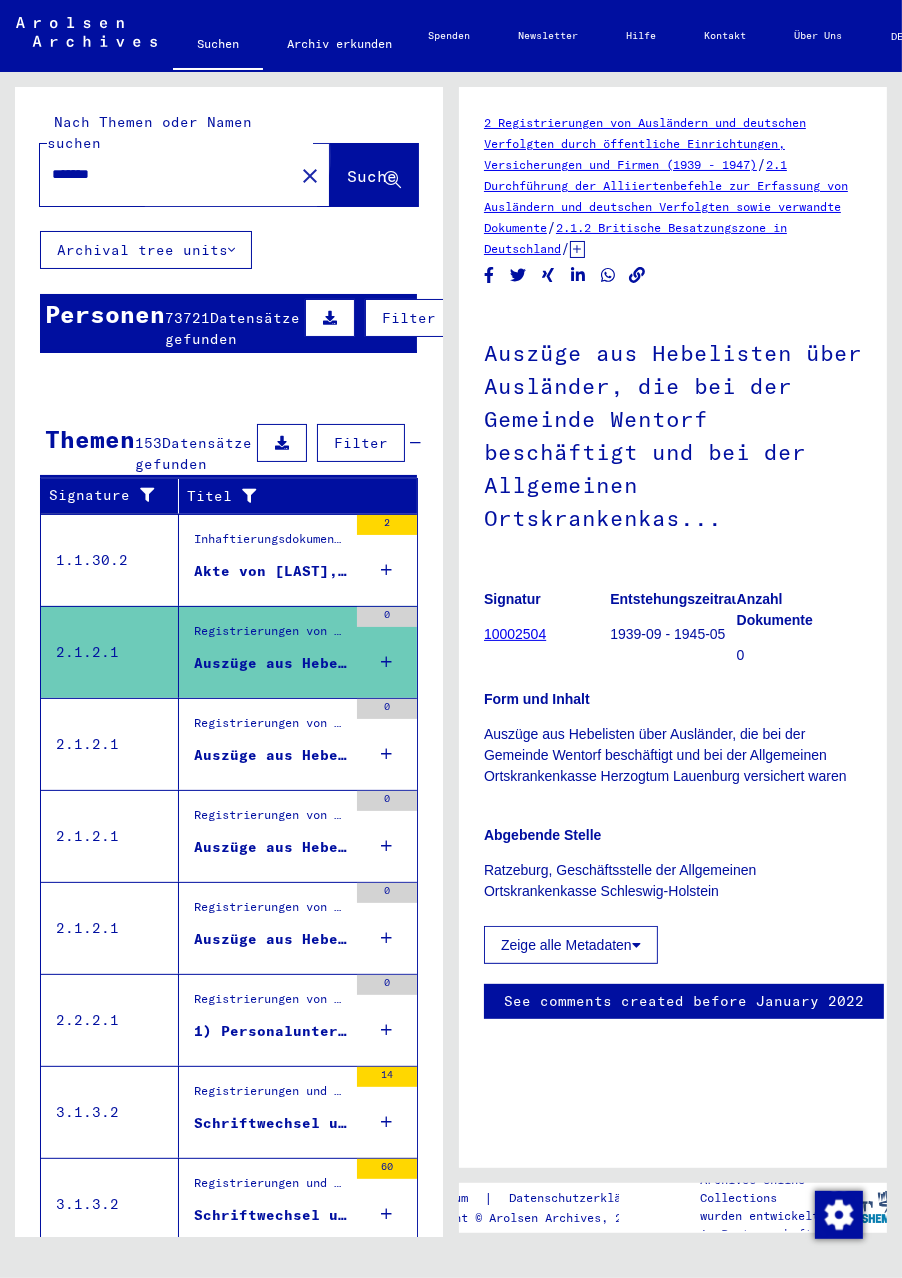 click on "Suche" 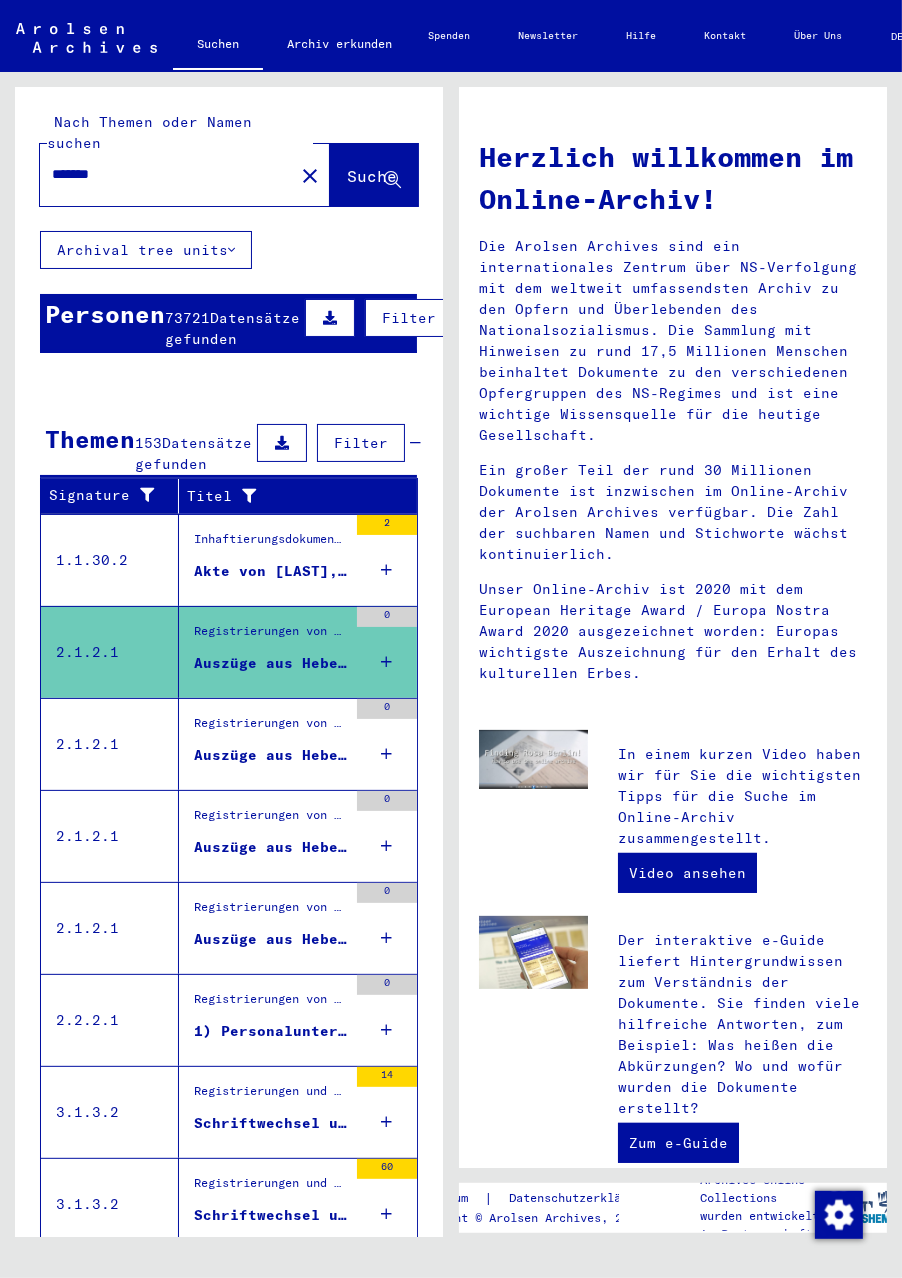 click on "close" 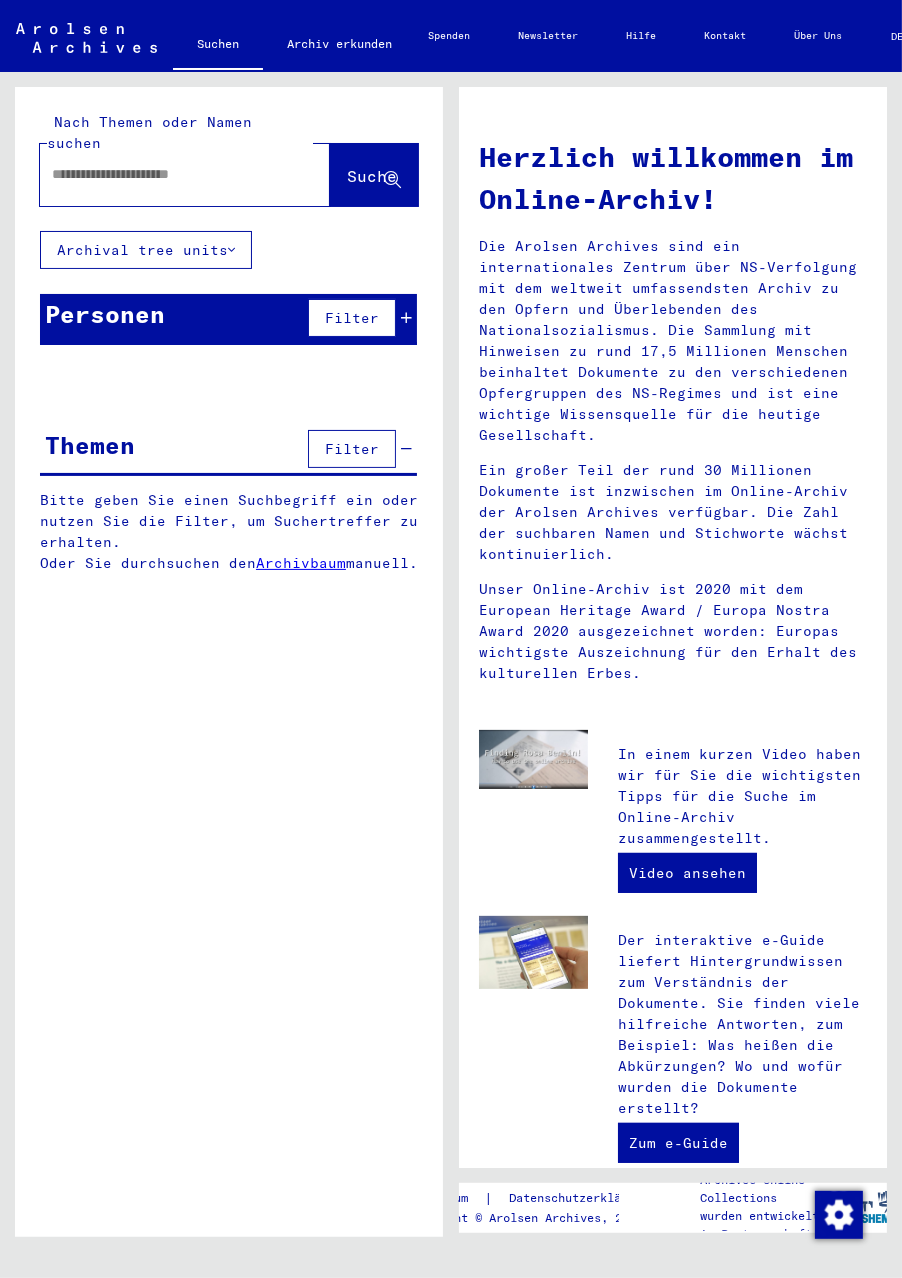 click at bounding box center [161, 174] 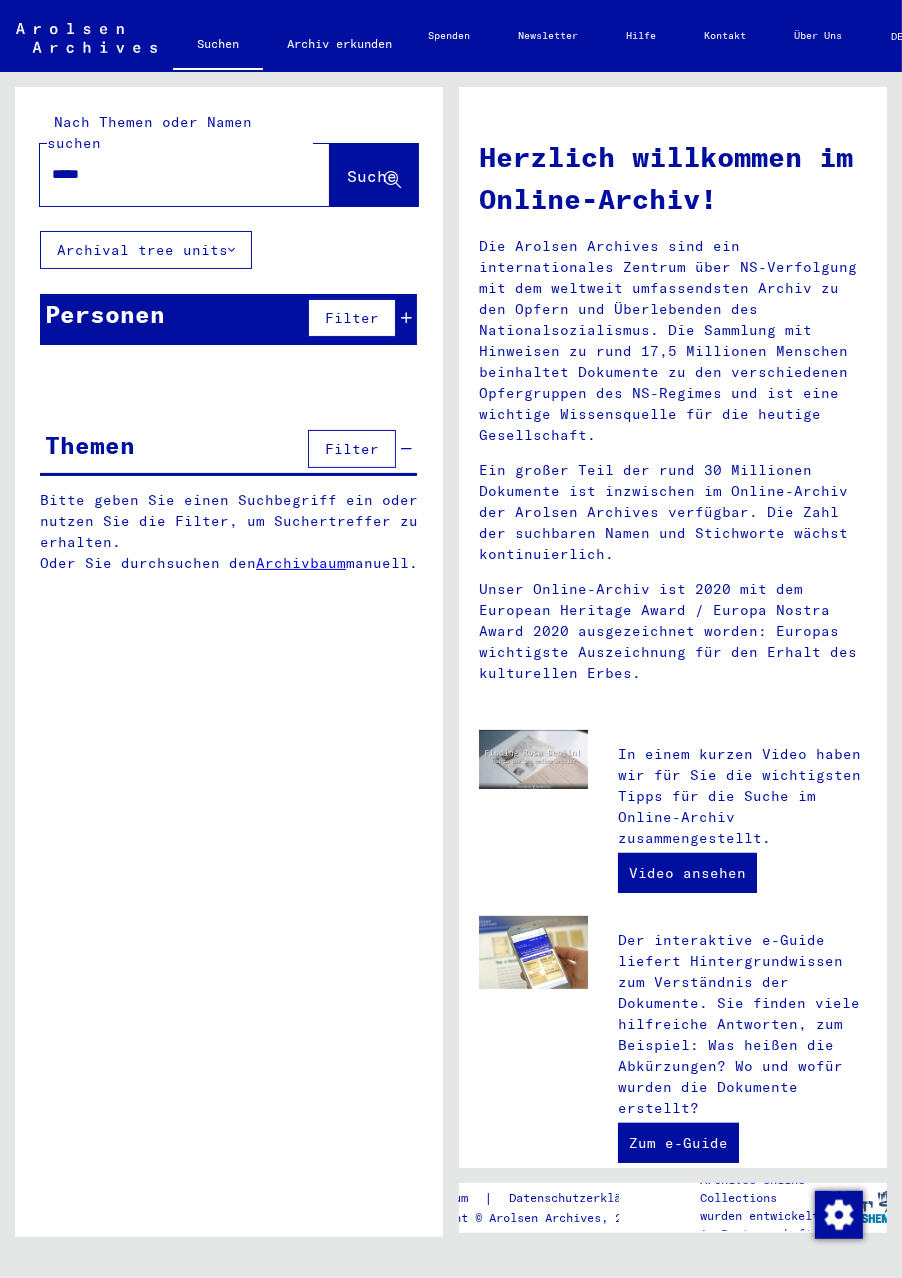 type on "*****" 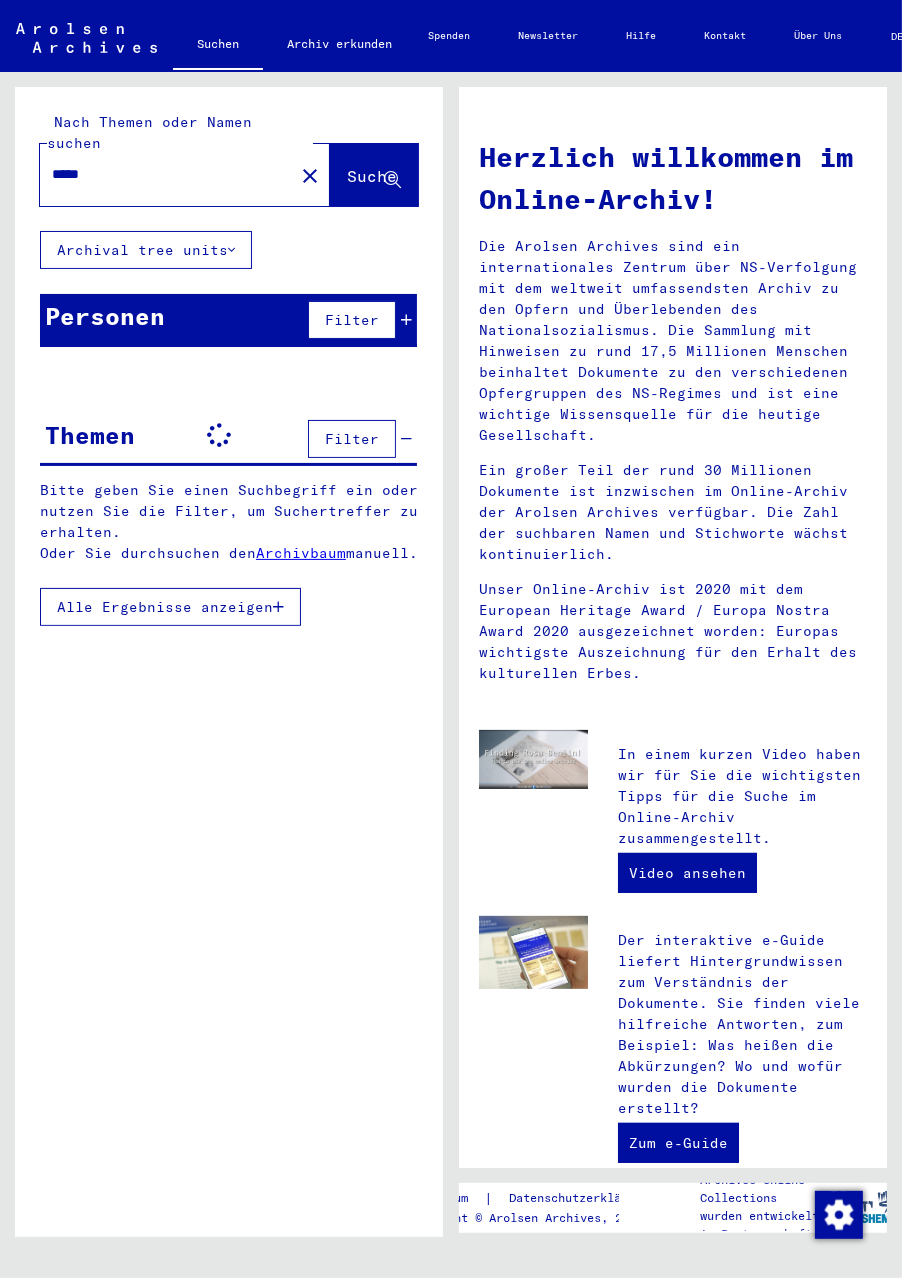 click on "Filter" at bounding box center (352, 320) 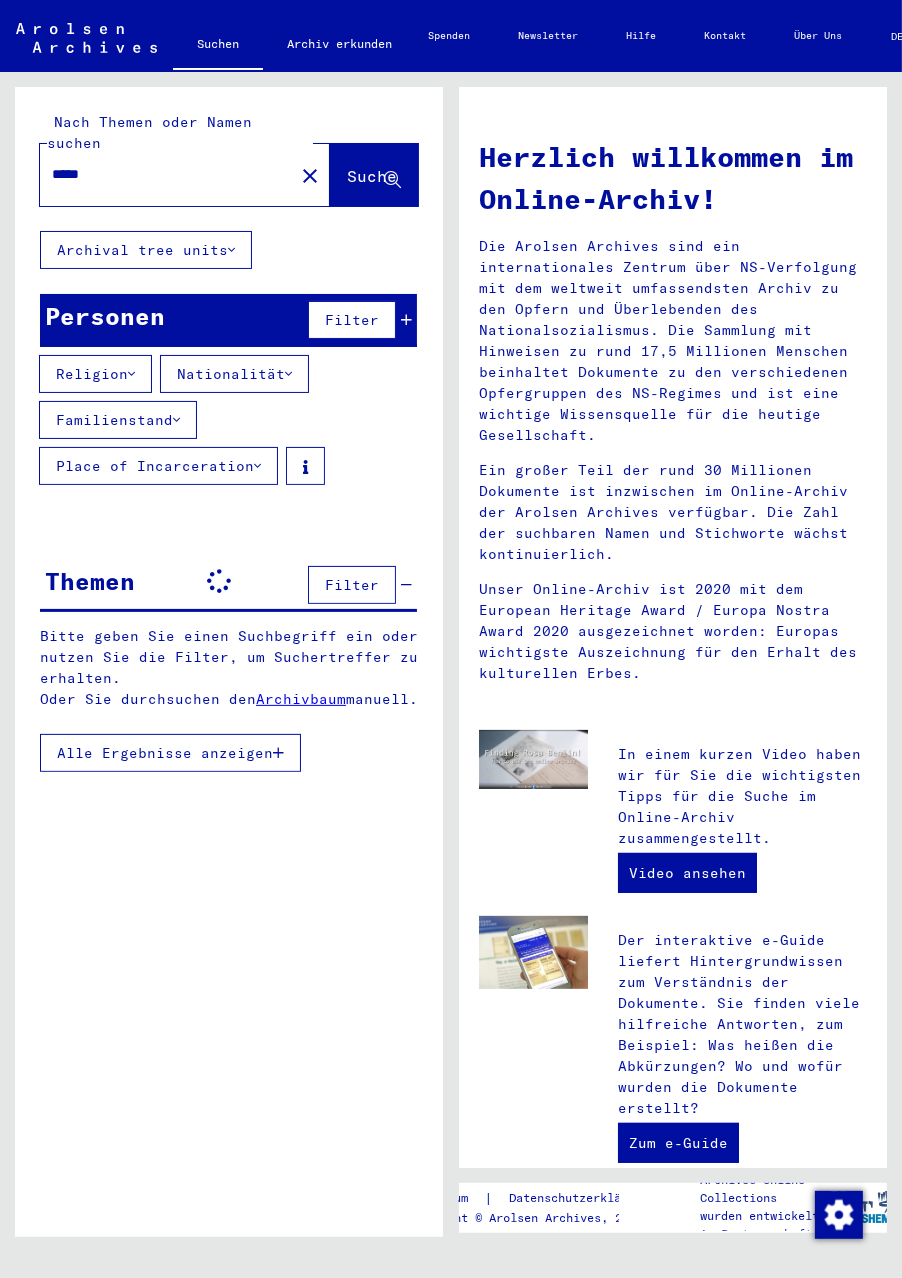 click at bounding box center [305, 466] 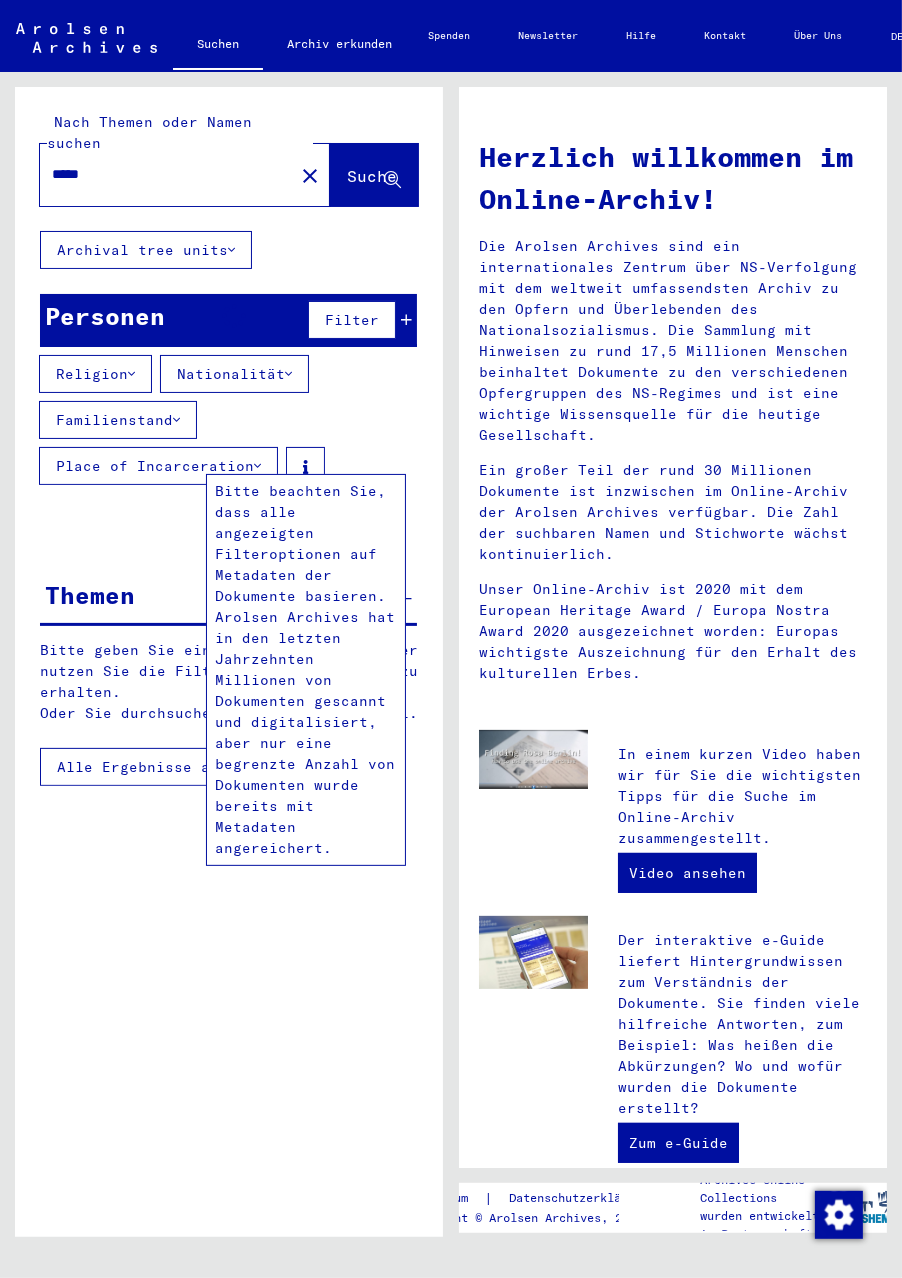 click on "Bitte geben Sie einen Suchbegriff ein oder nutzen Sie die Filter, um Suchertreffer zu erhalten." at bounding box center [228, 538] 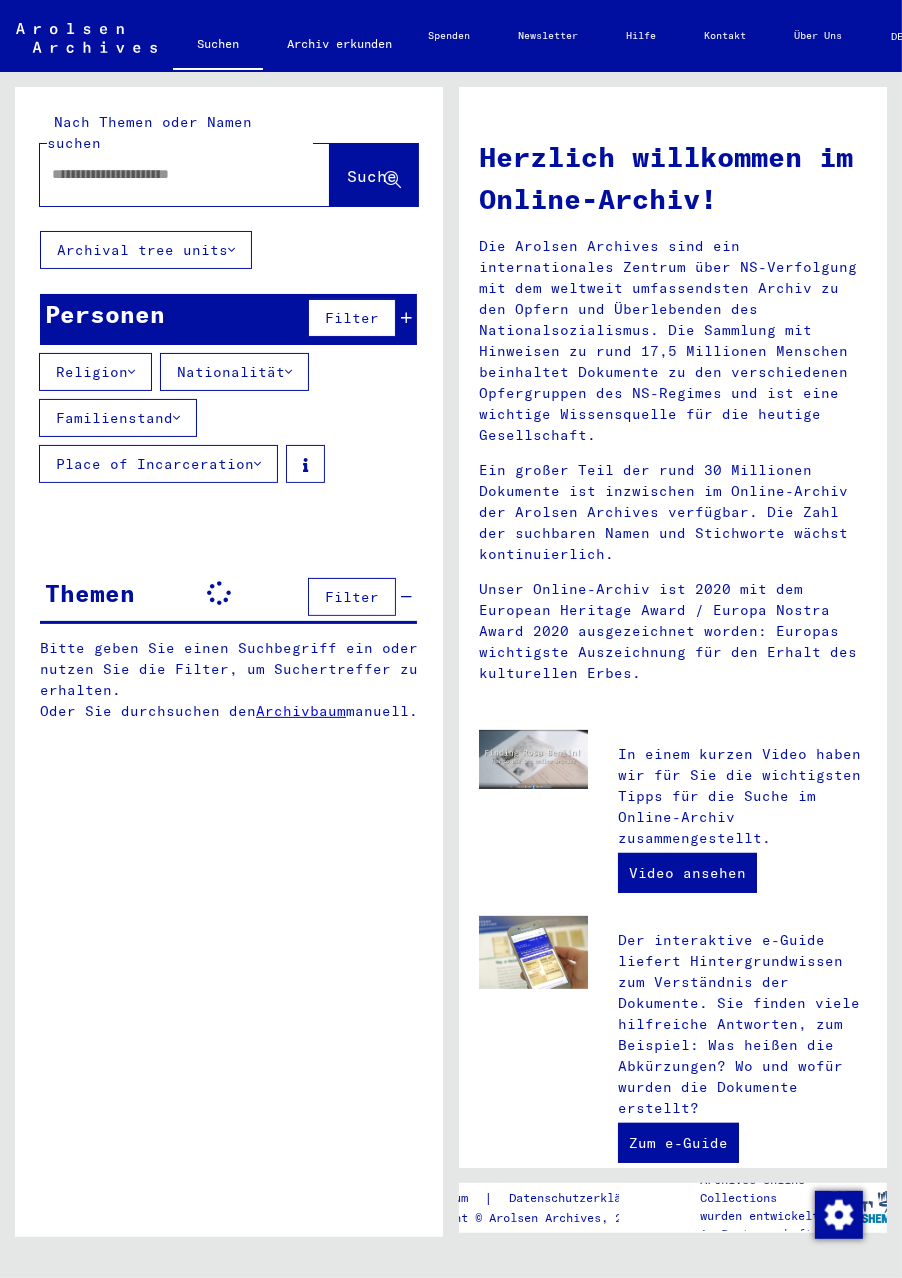 scroll, scrollTop: 0, scrollLeft: 0, axis: both 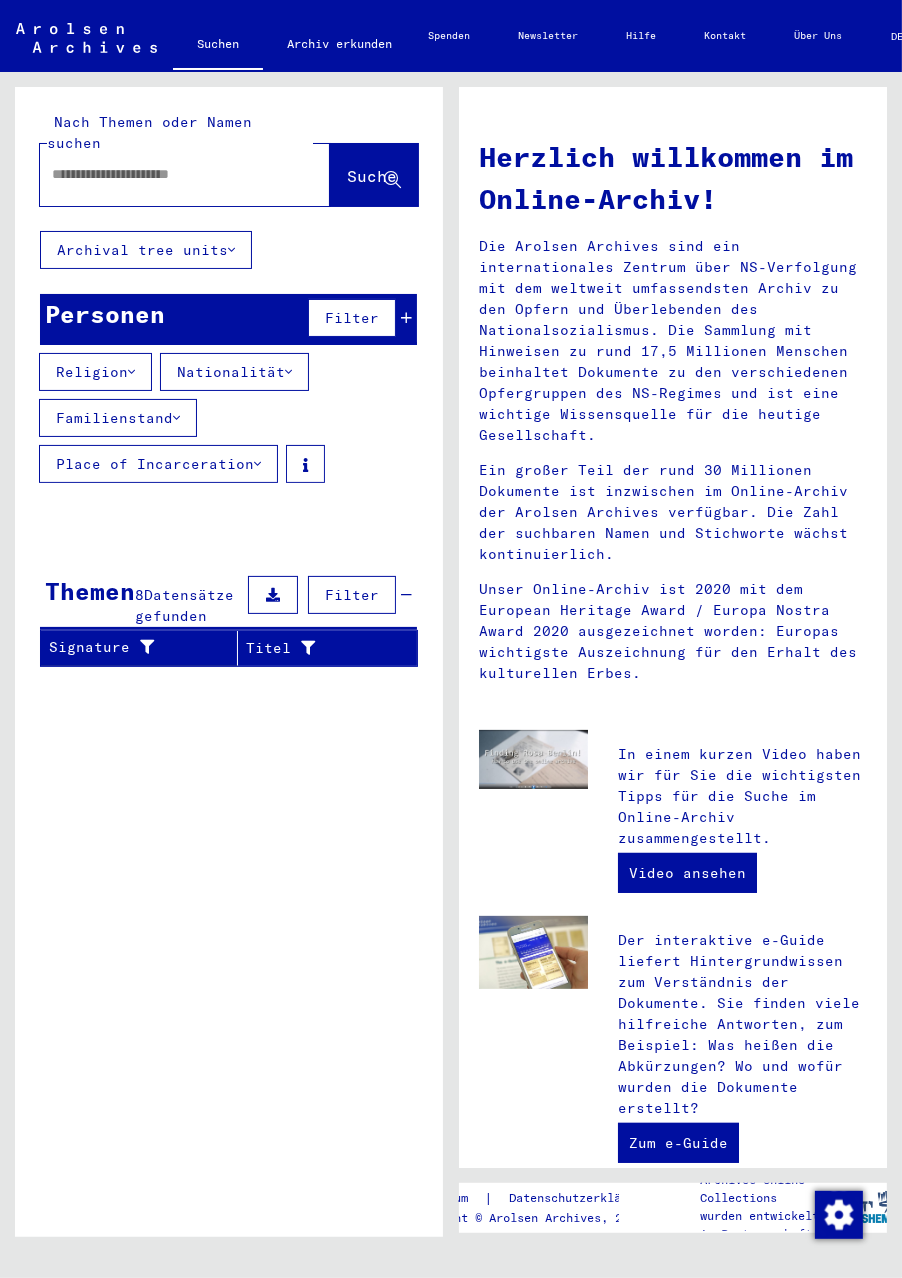 click at bounding box center (161, 174) 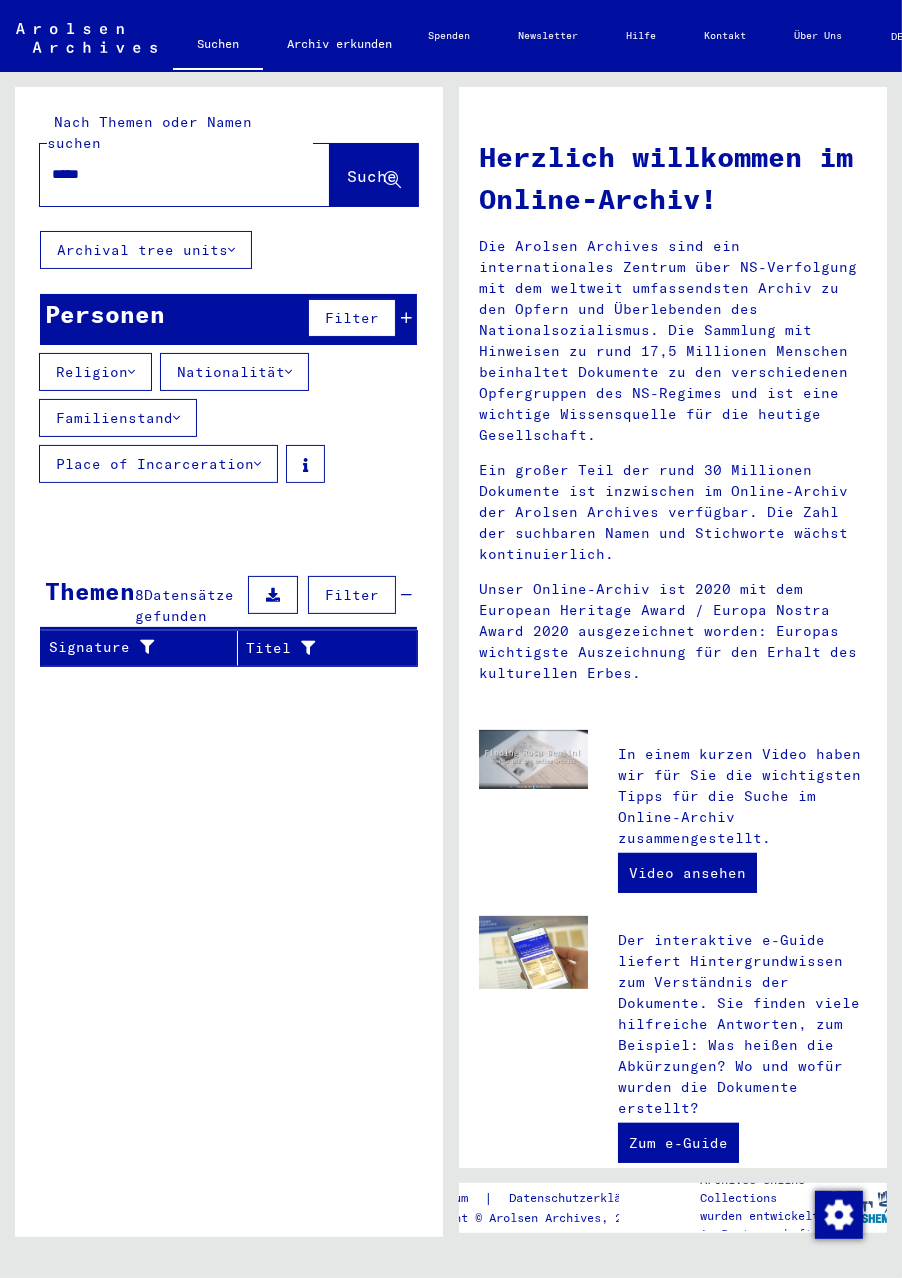type on "*****" 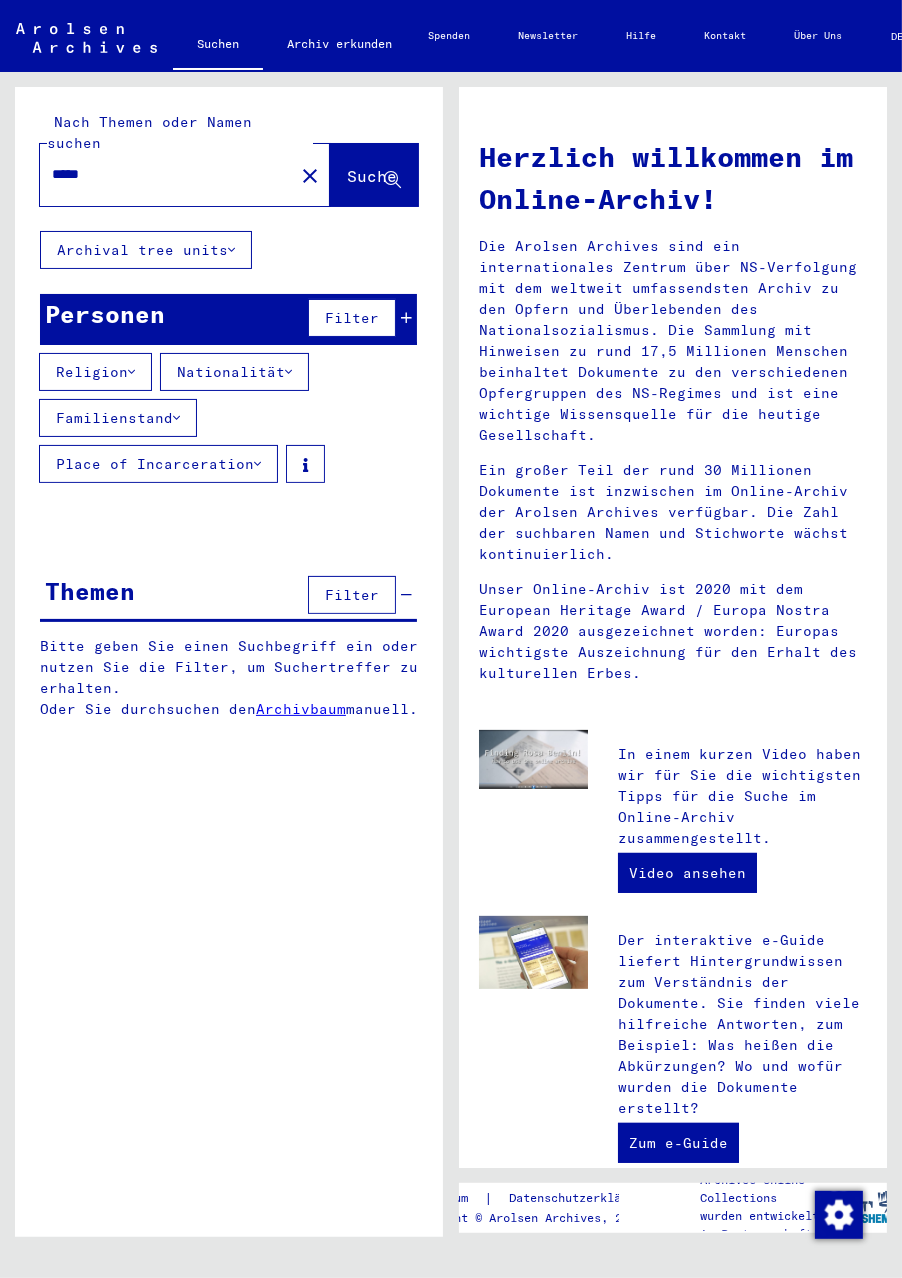 click on "Suche" 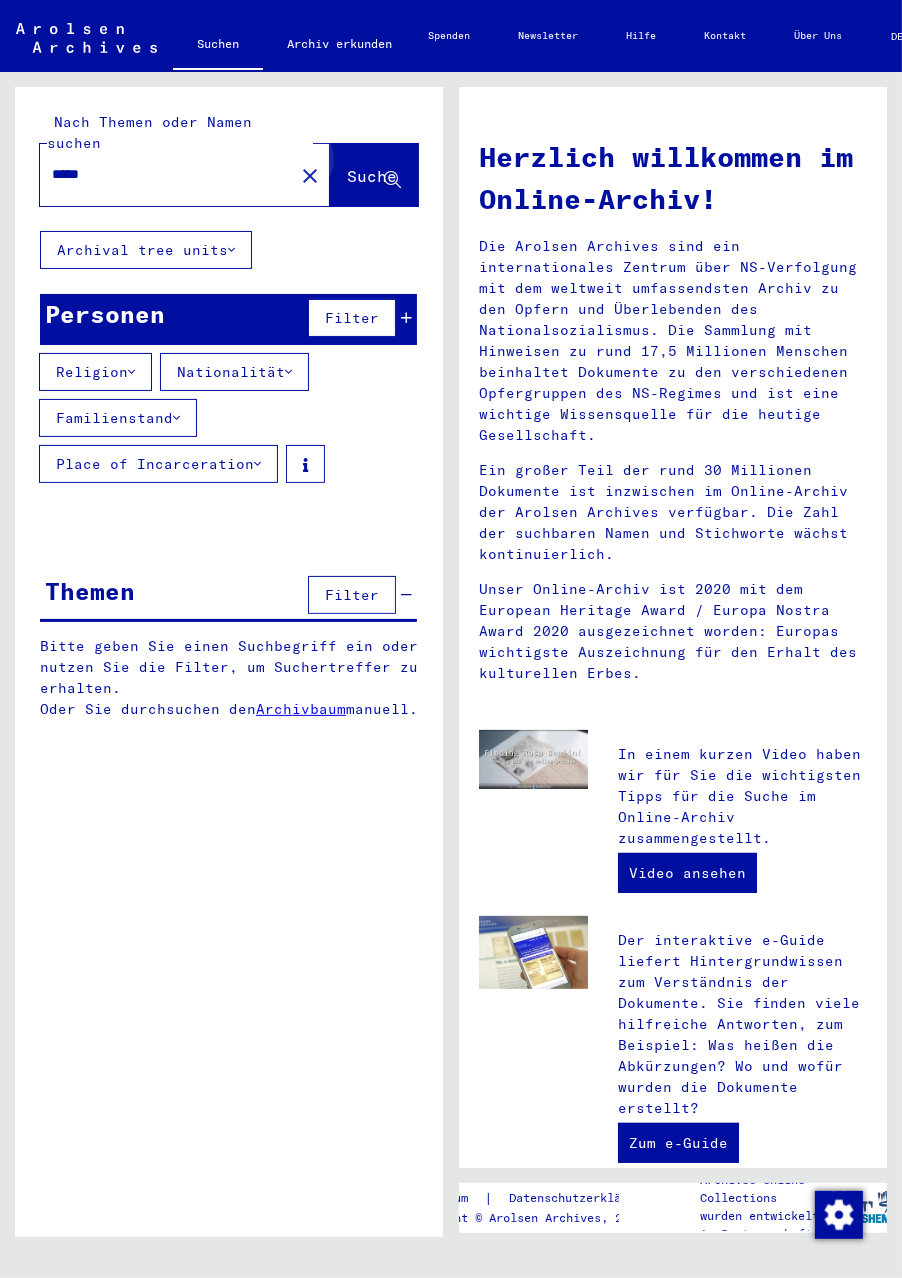 click on "Suche" 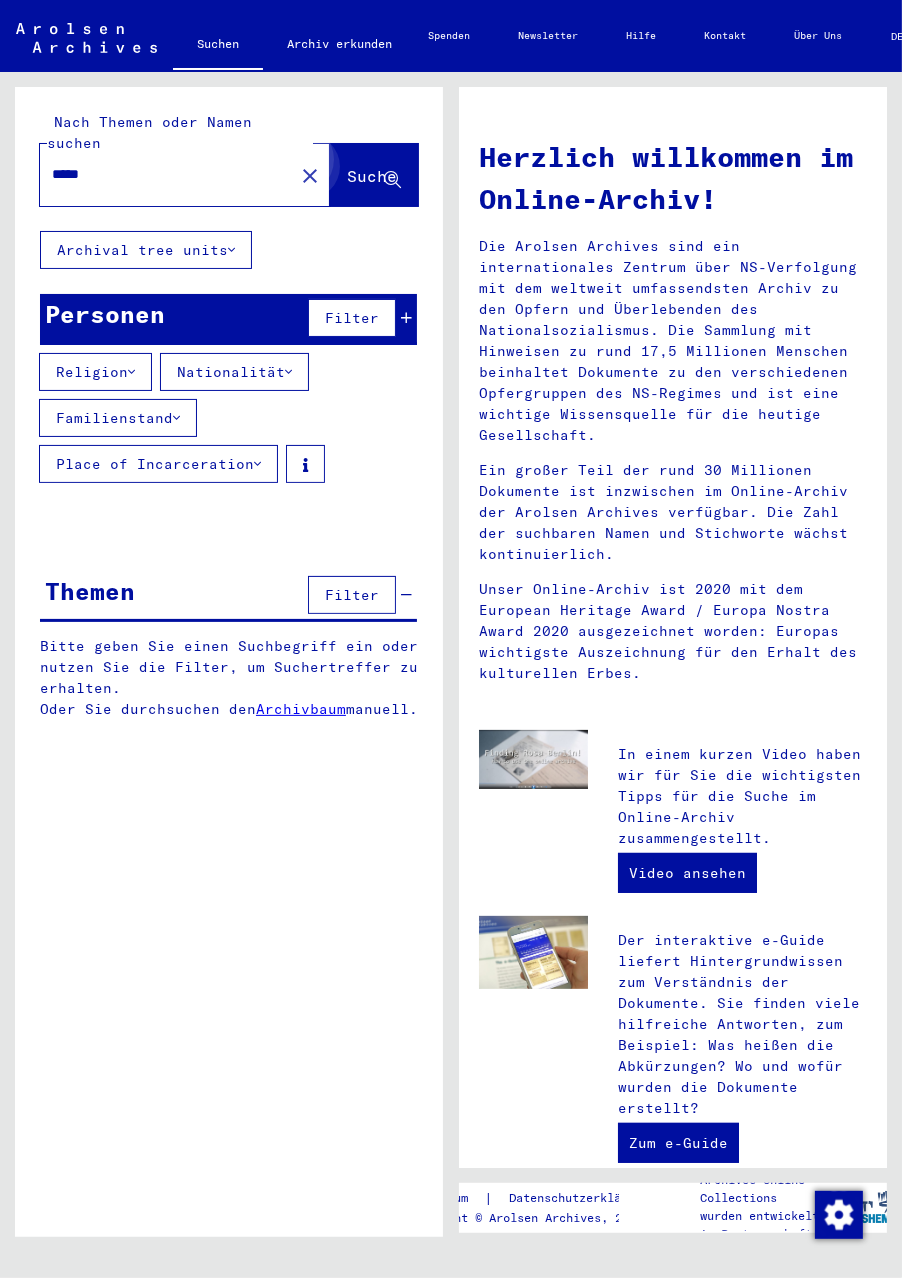 click on "Suche" 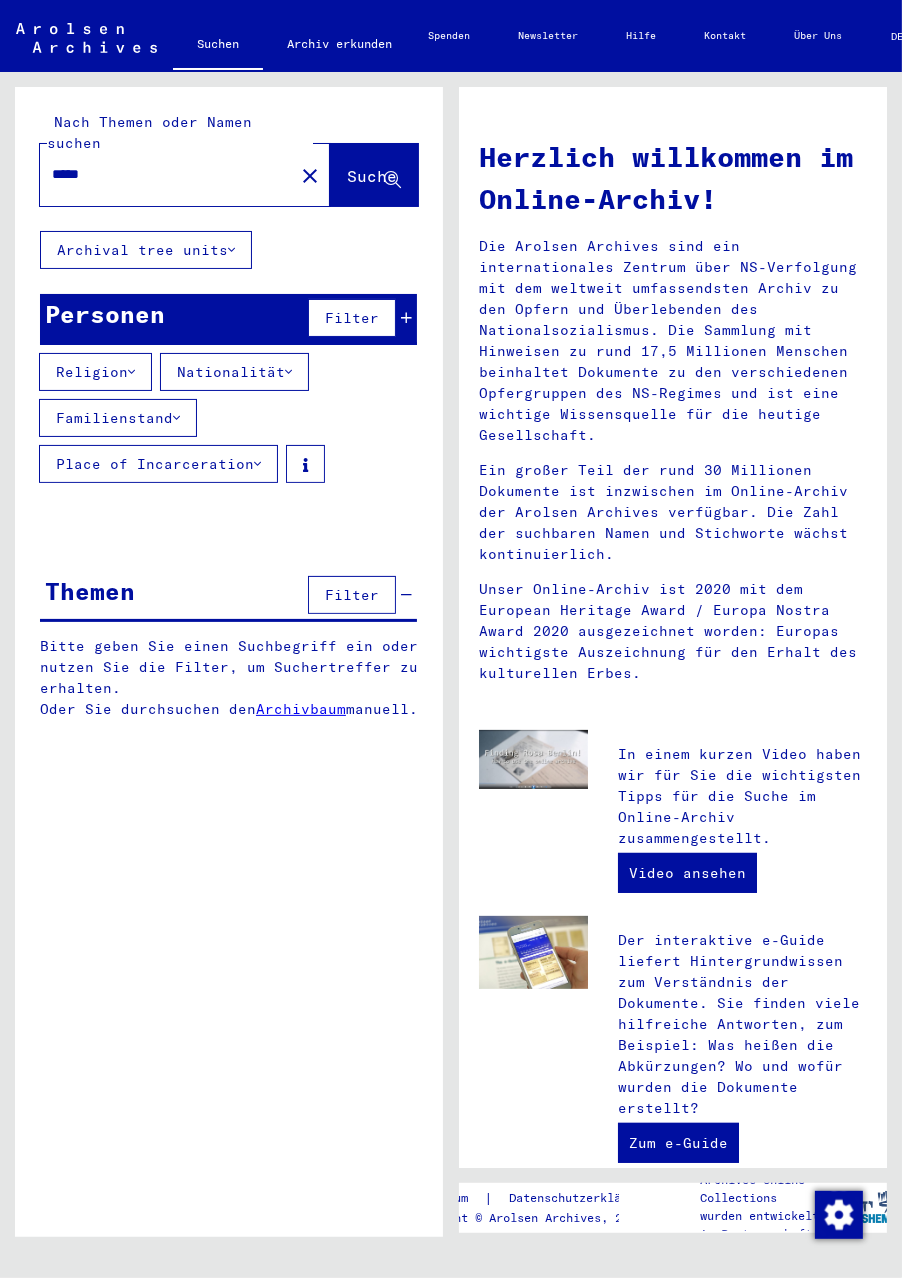 click on "Archivbaum" at bounding box center (301, 709) 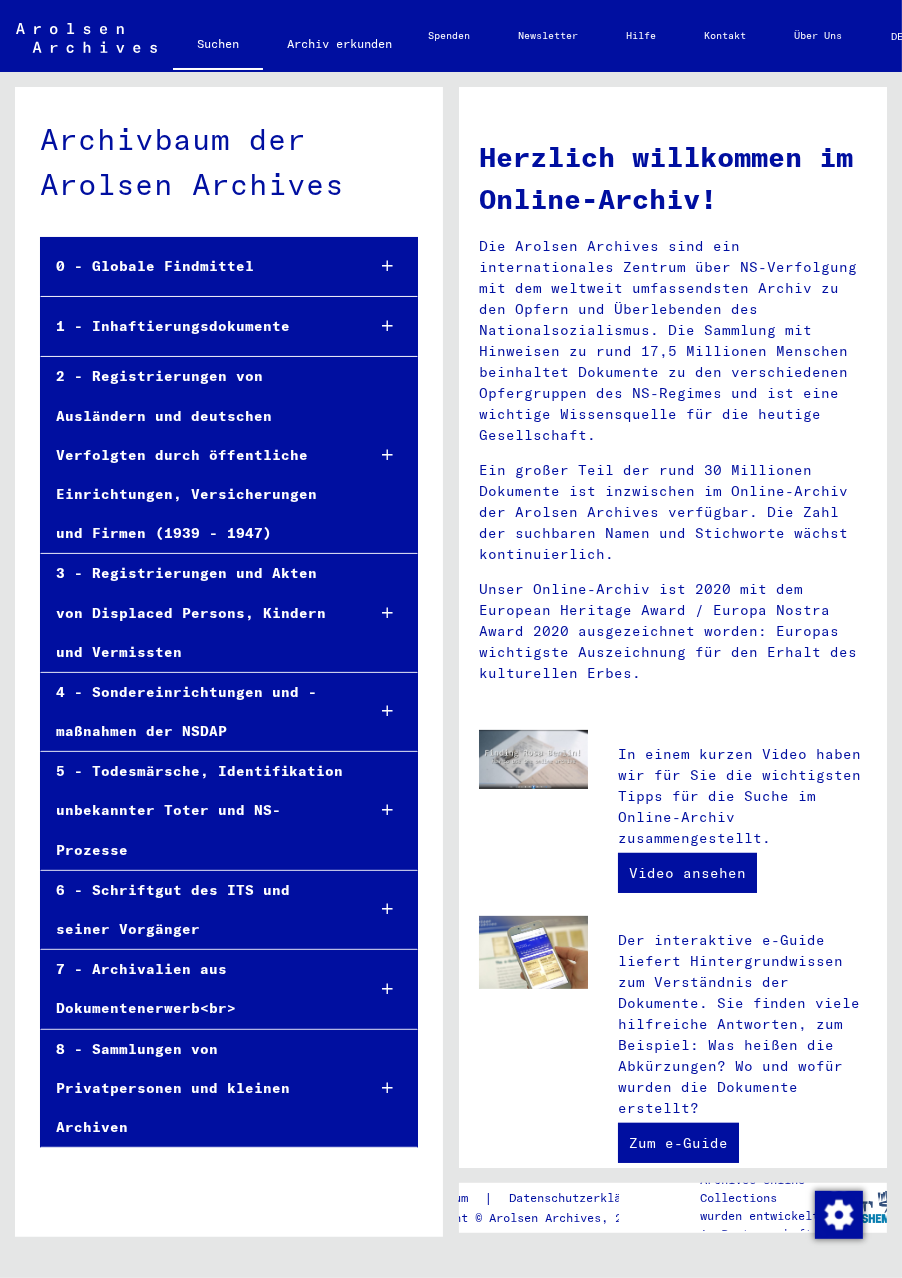 scroll, scrollTop: 0, scrollLeft: 0, axis: both 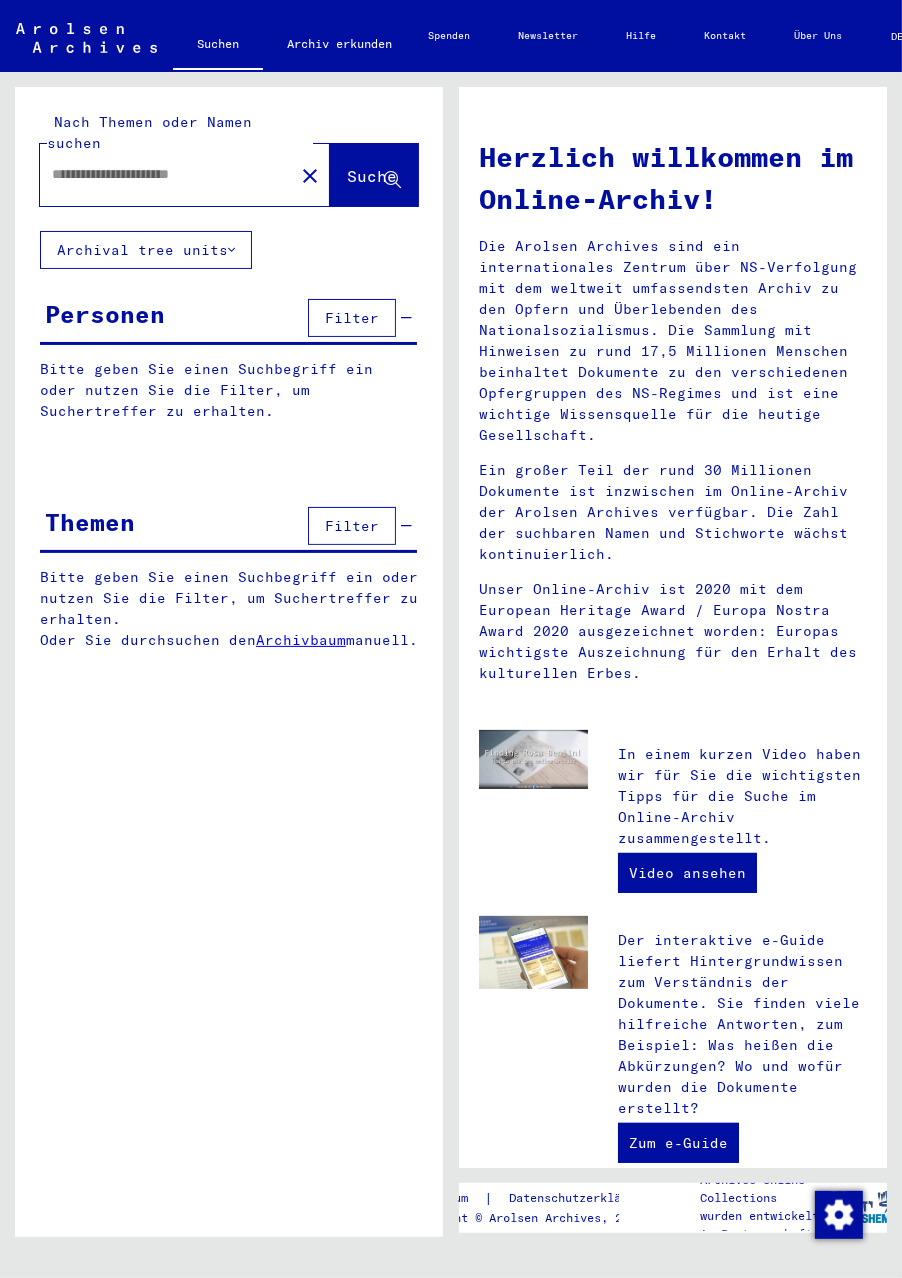 type on "*****" 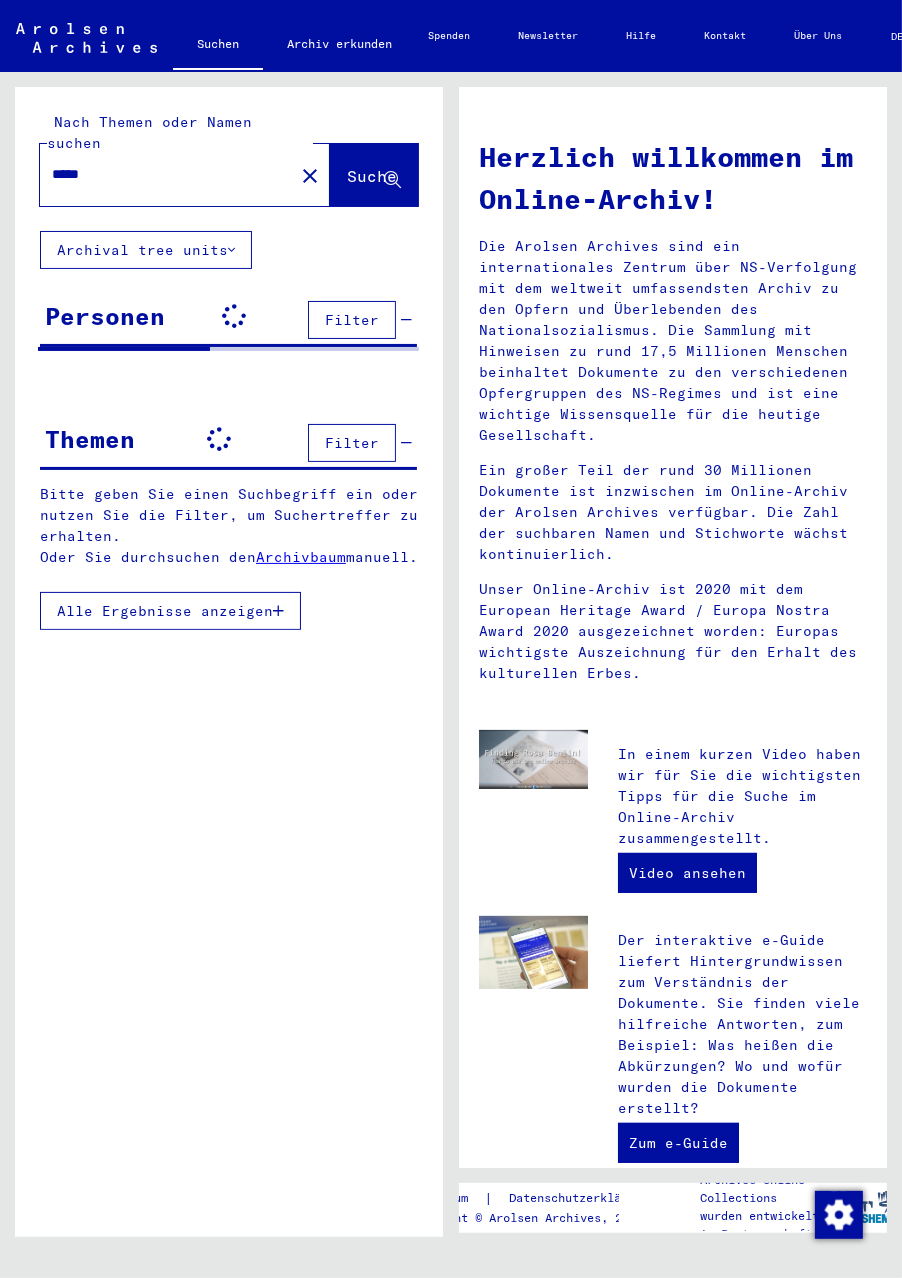click on "Alle Ergebnisse anzeigen" at bounding box center [165, 611] 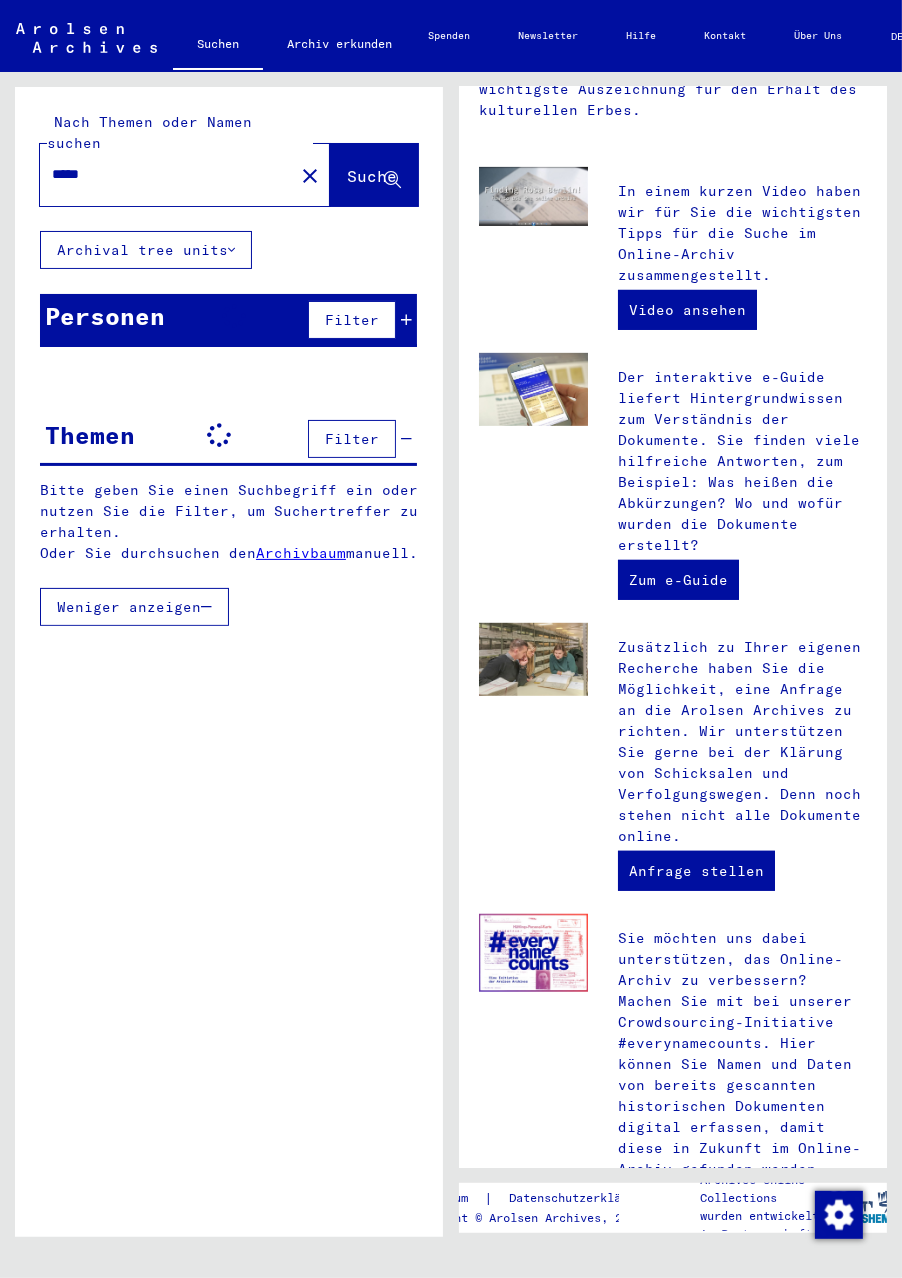 scroll, scrollTop: 641, scrollLeft: 0, axis: vertical 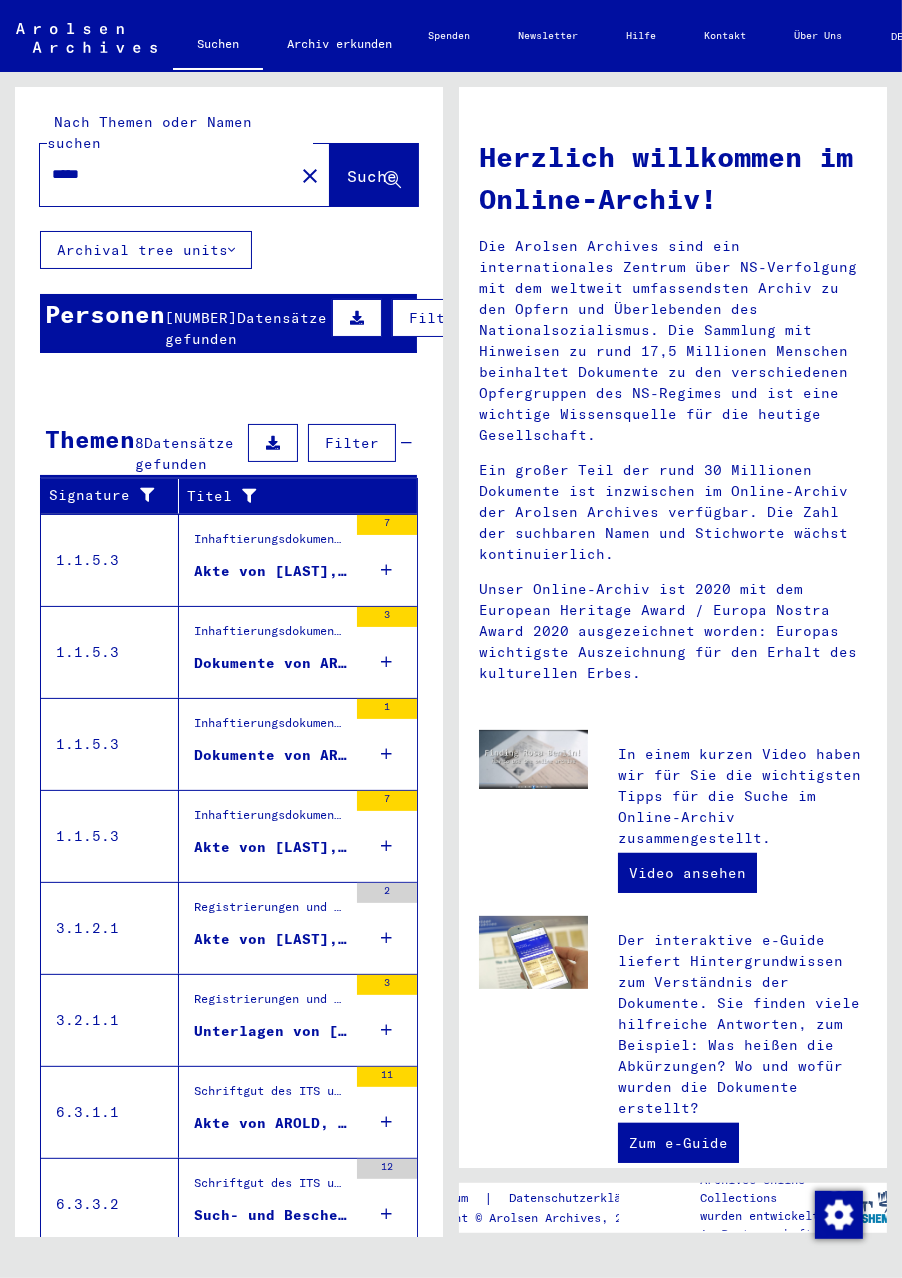 click on "Akte von [LAST], [FIRST], geboren am [DATE]" at bounding box center (270, 571) 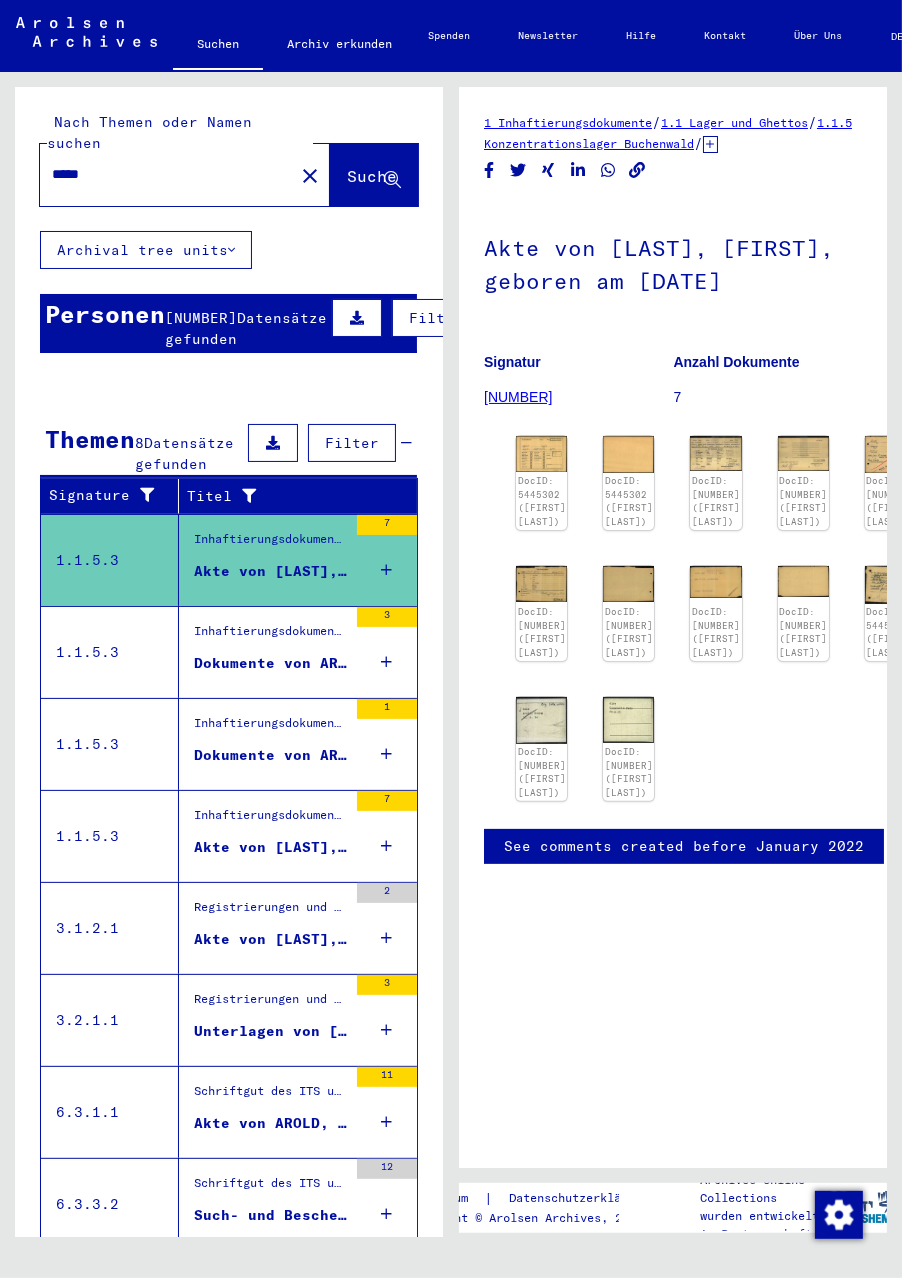 scroll, scrollTop: 0, scrollLeft: 0, axis: both 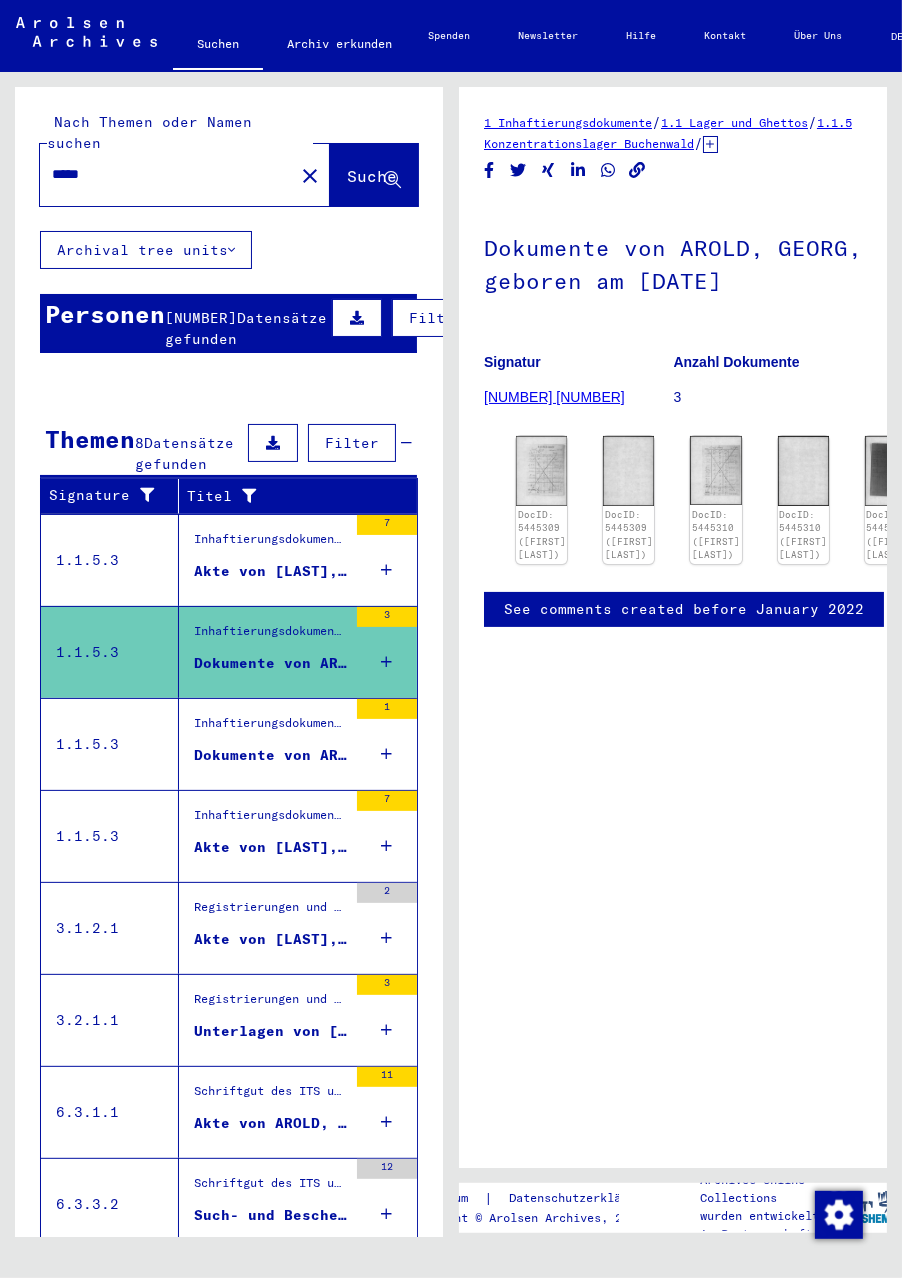 click on "Inhaftierungsdokumente > Lager und Ghettos > Konzentrationslager Buchenwald > Individuelle Unterlagen Männer Buchenwald  > Geldverwaltungskarten der Häftlinge des KL Buchenwald, 1937 - 1945 > Unterlagen mit Namen ab ANGERMANN" at bounding box center [270, 728] 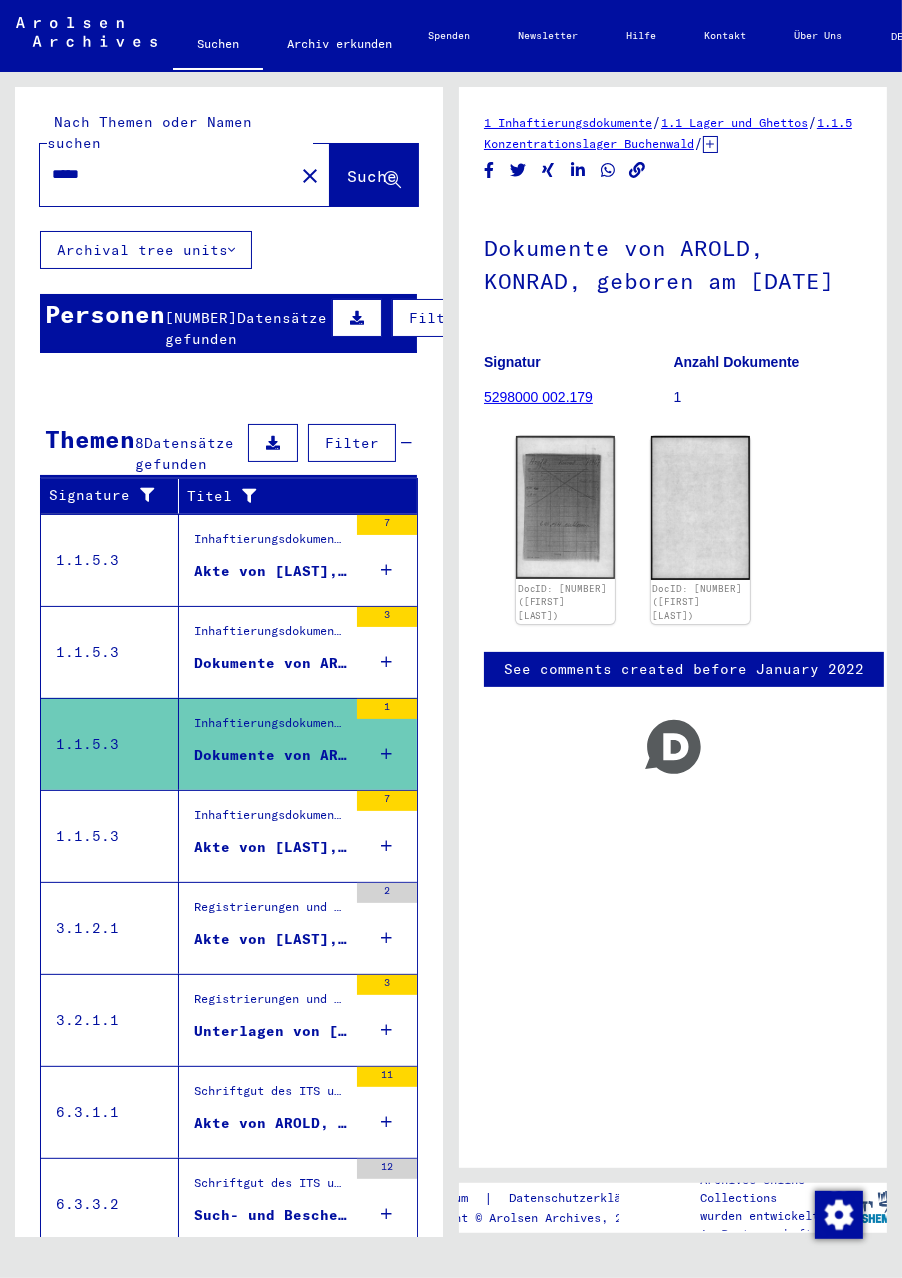 click on "Inhaftierungsdokumente > Lager und Ghettos > Konzentrationslager Buchenwald > Individuelle Unterlagen Männer Buchenwald  > Individuelle Häftlingsunterlagen - KL Buchenwald > Akten mit Namen ab A bis SYS und weiterer Untergliederung > Akten mit Namen ab ARNOLD" at bounding box center (270, 820) 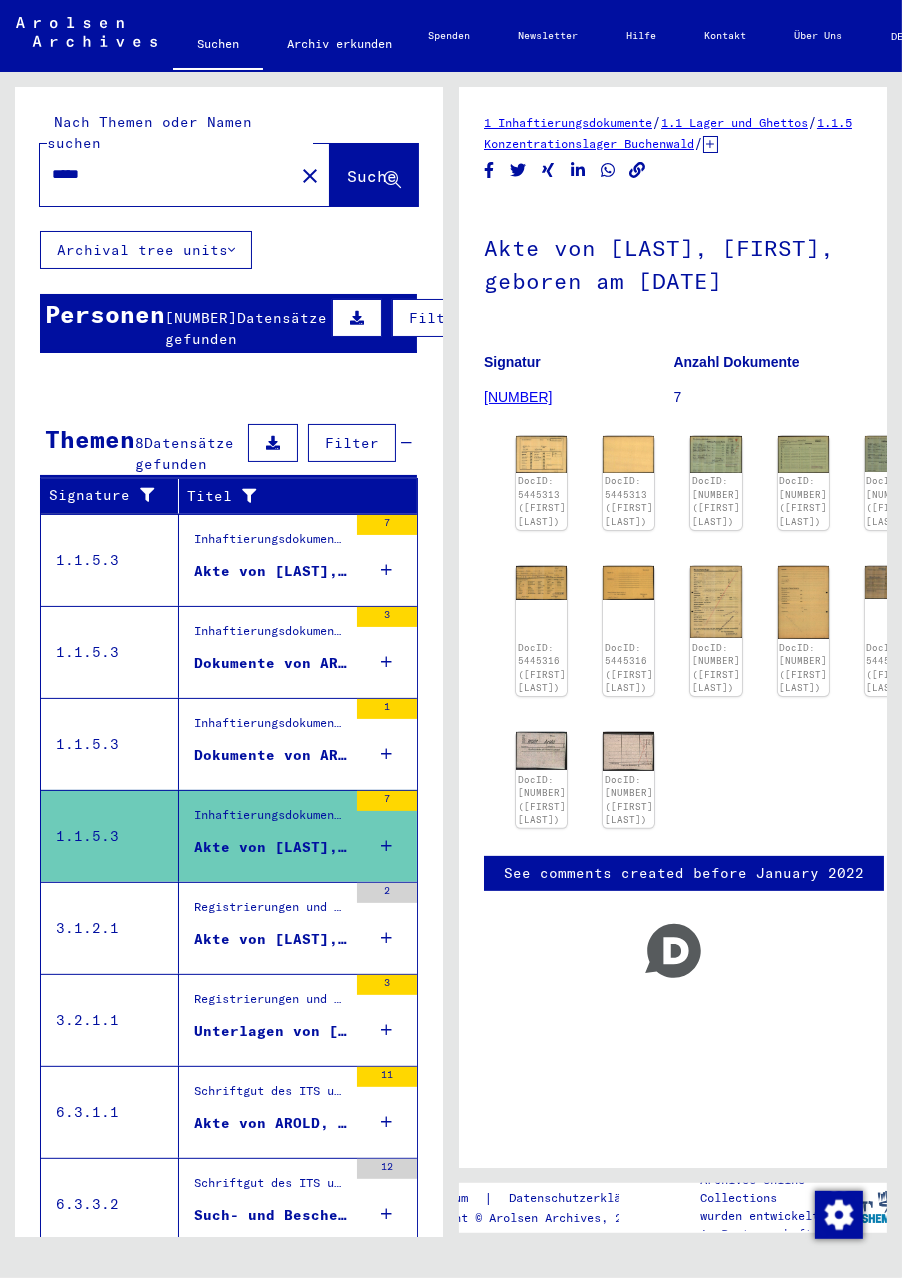 click on "2" at bounding box center (387, 928) 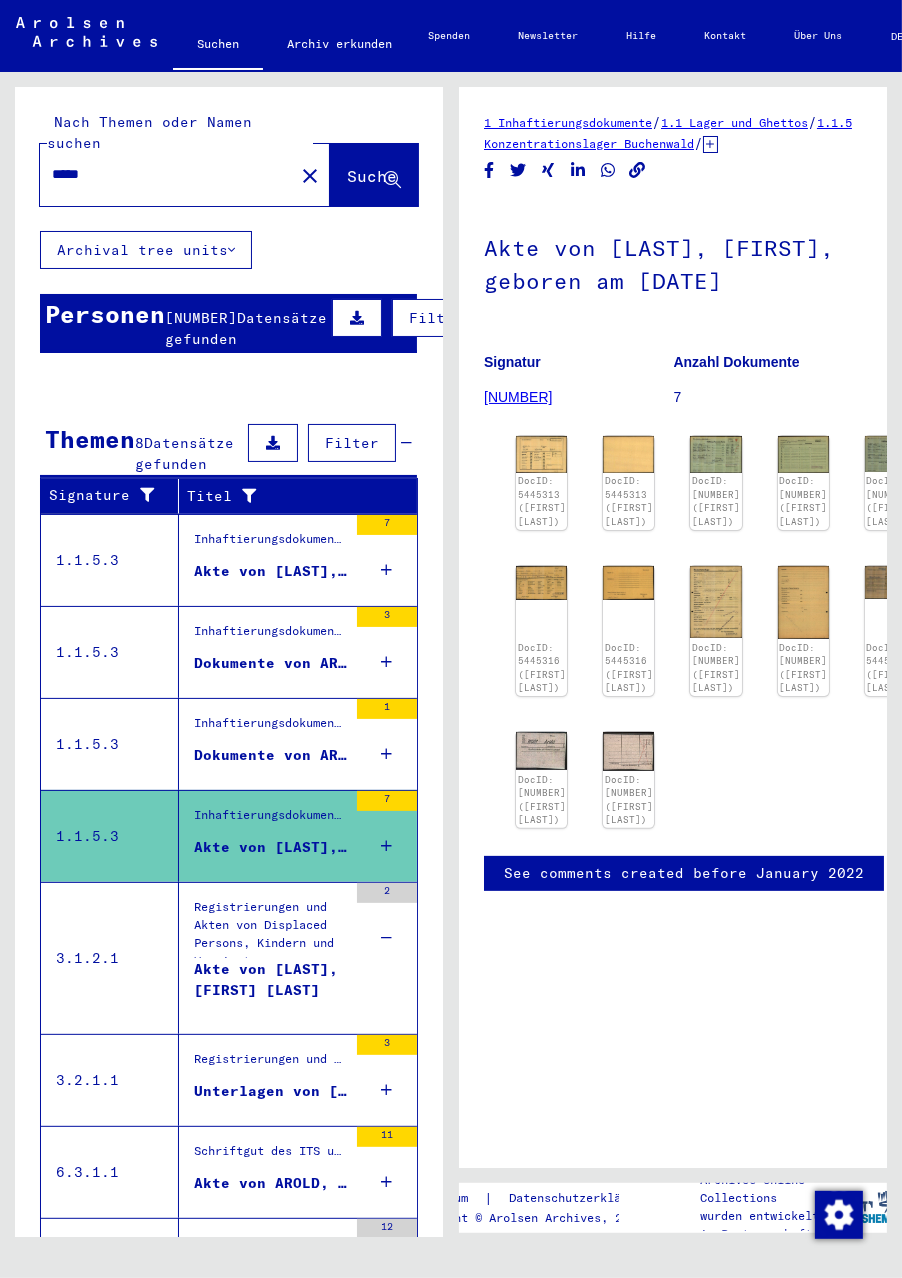 scroll, scrollTop: 87, scrollLeft: 0, axis: vertical 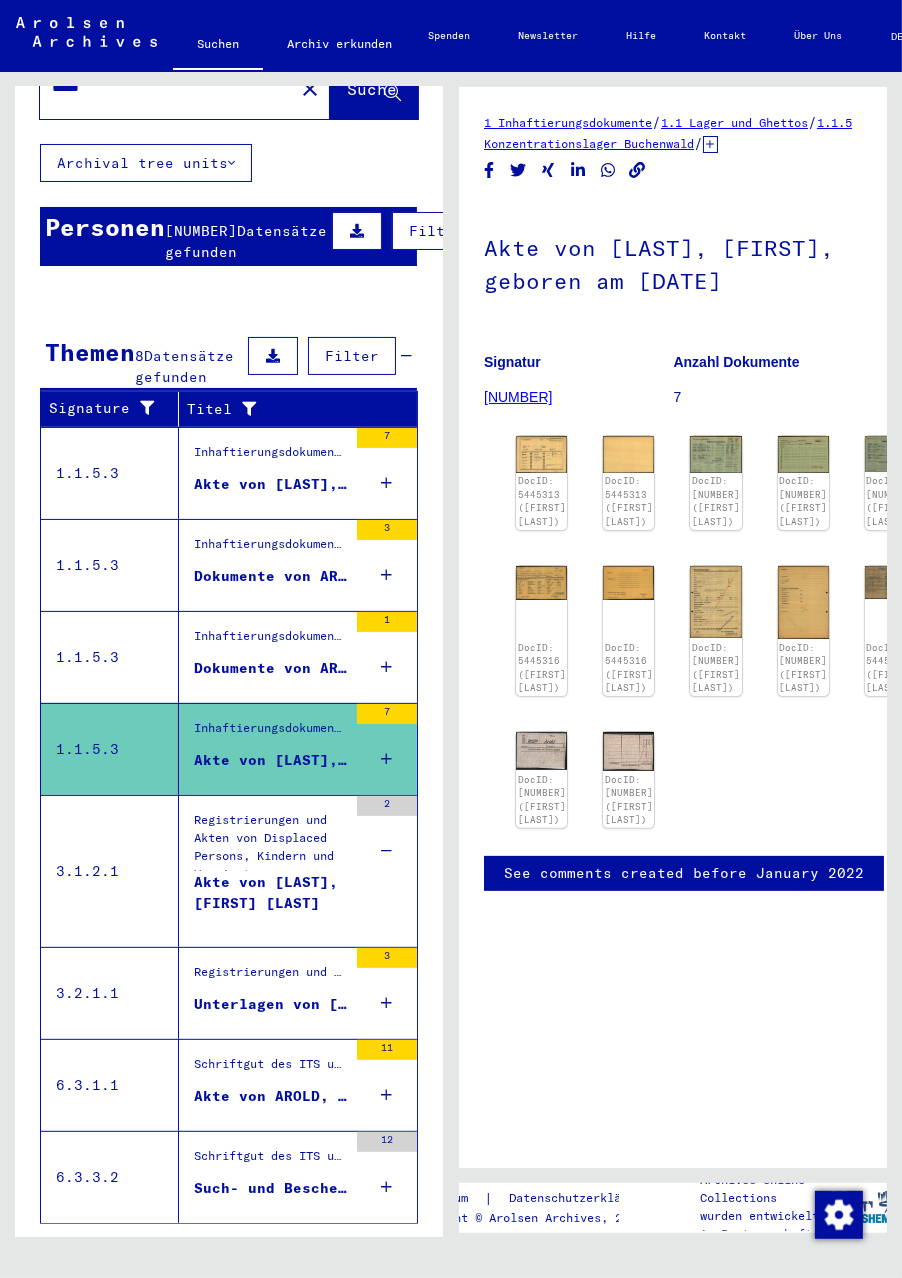 click on "Akte von [LAST], [FIRST] [LAST]" at bounding box center [270, 902] 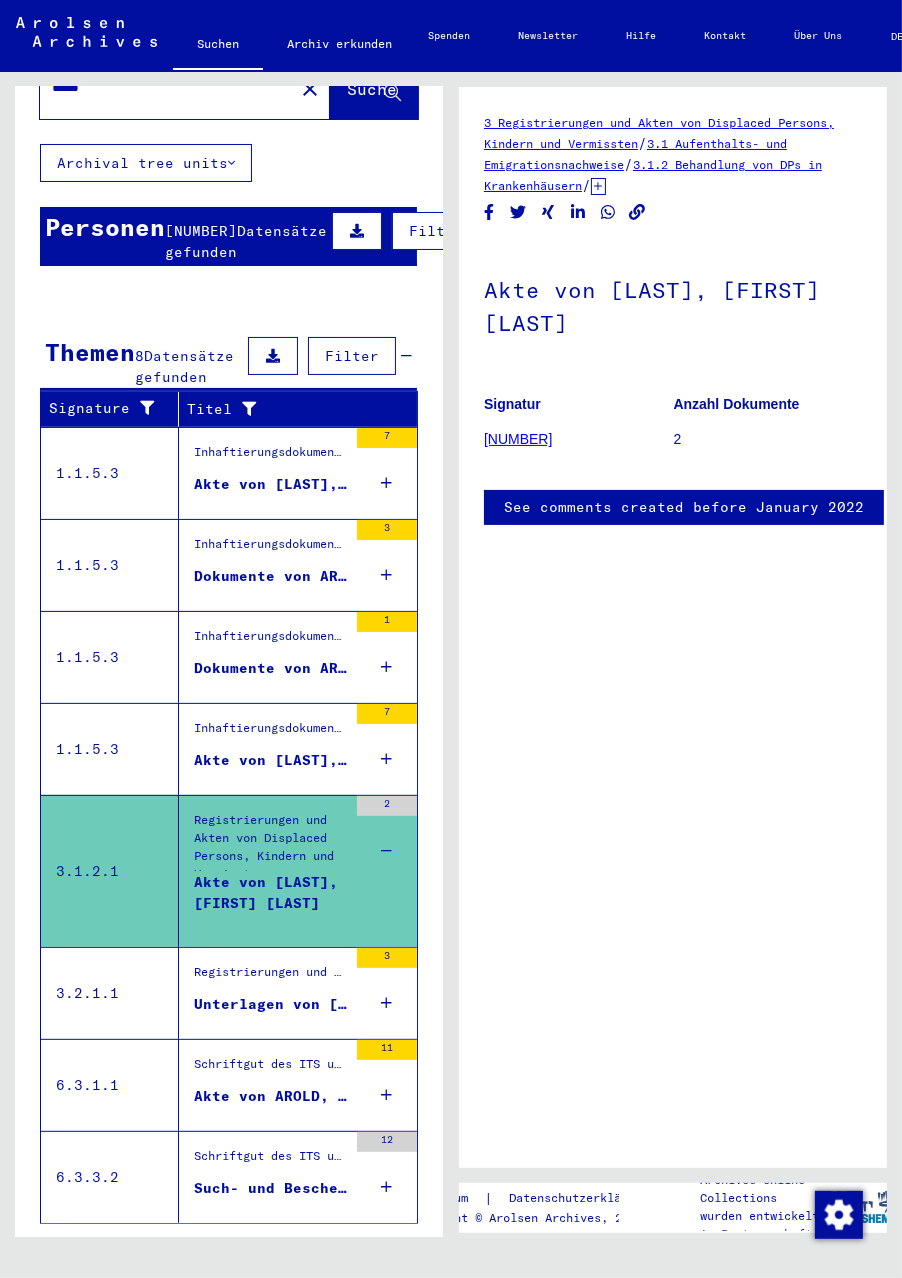 scroll, scrollTop: 0, scrollLeft: 0, axis: both 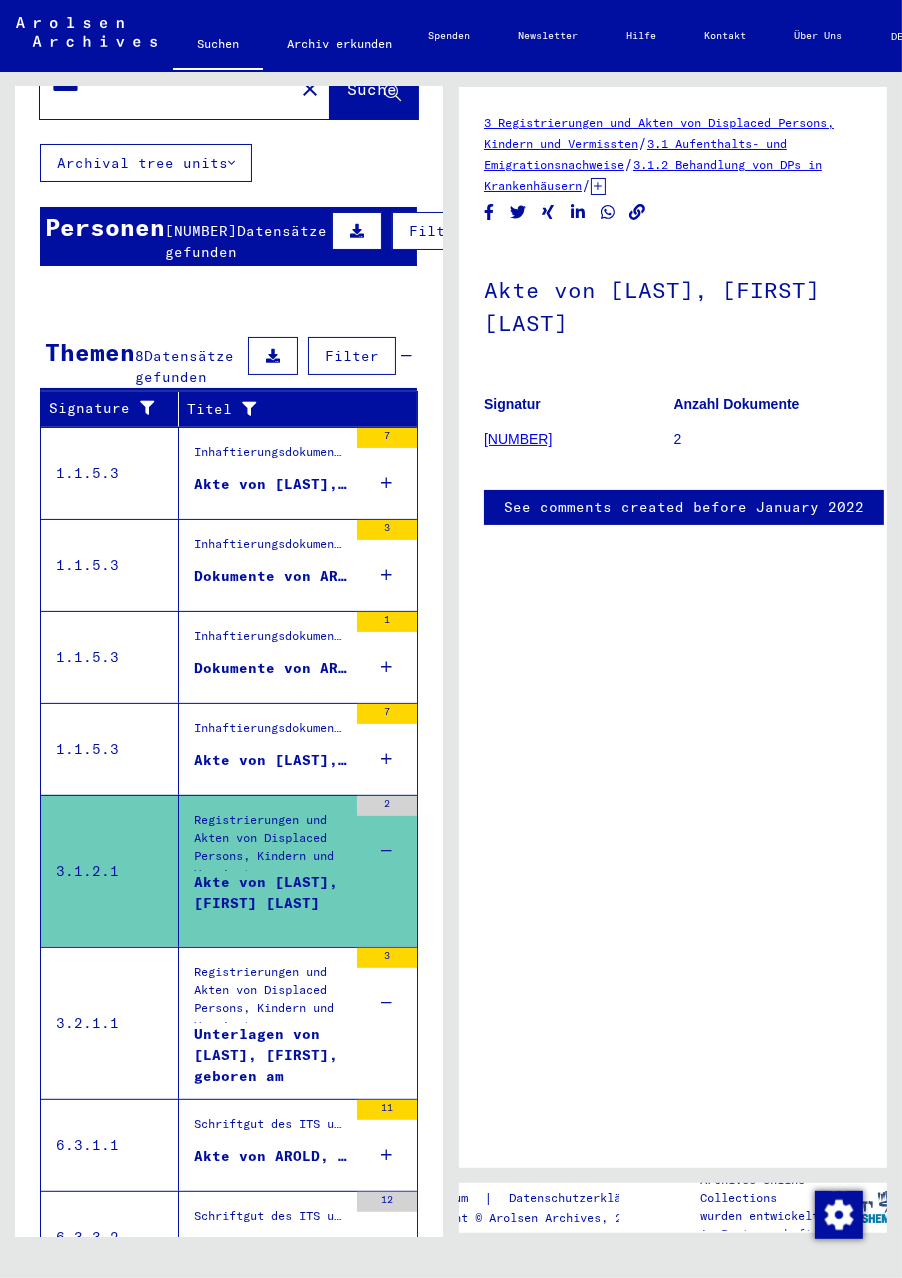 click on "Unterlagen von [LAST], [FIRST], geboren am [DATE], geboren in [CITY] und von weiteren Personen" at bounding box center (270, 1054) 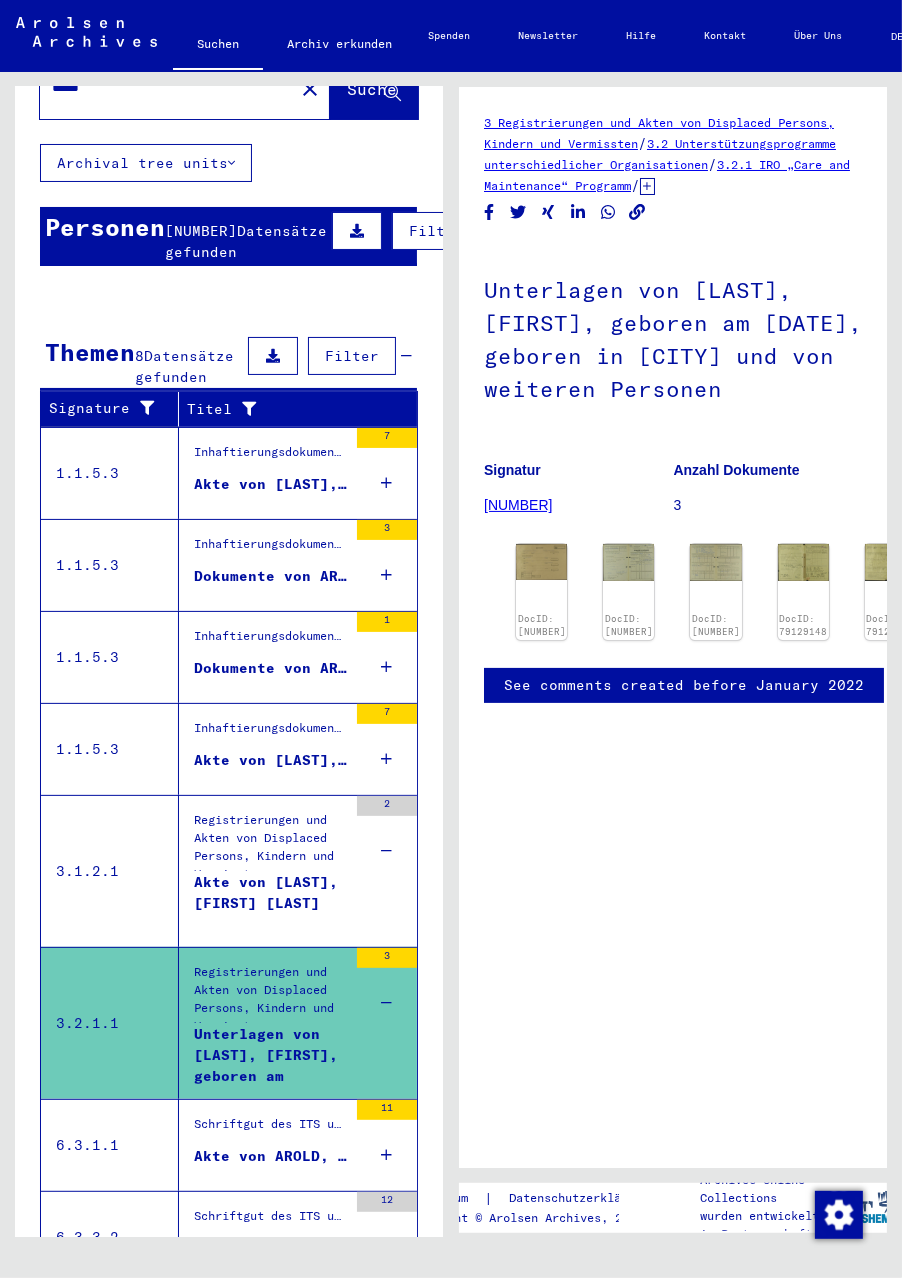 scroll, scrollTop: 0, scrollLeft: 0, axis: both 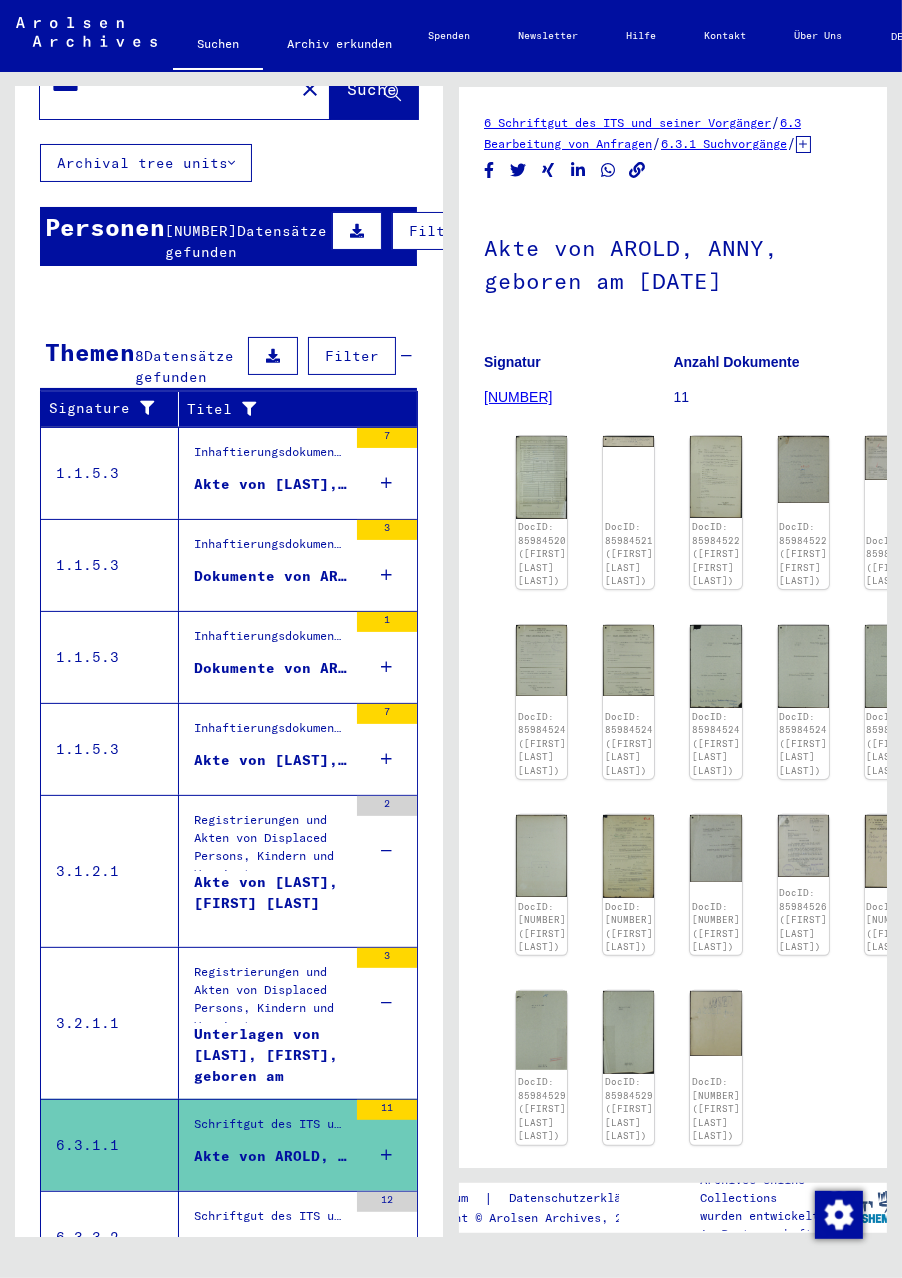 click on "Schriftgut des ITS und seiner Vorgänger > Bearbeitung von Anfragen > Fallbezogene Akten des ITS ab 1947 > T/D-Fallablage > Such- und Bescheinigungsvorgänge mit den (T/D-) Nummern von 750.000 bis 999.999 > Such- und Bescheinigungsvorgänge mit den (T/D-) Nummern von 826.000 bis 826.499" at bounding box center [270, 1221] 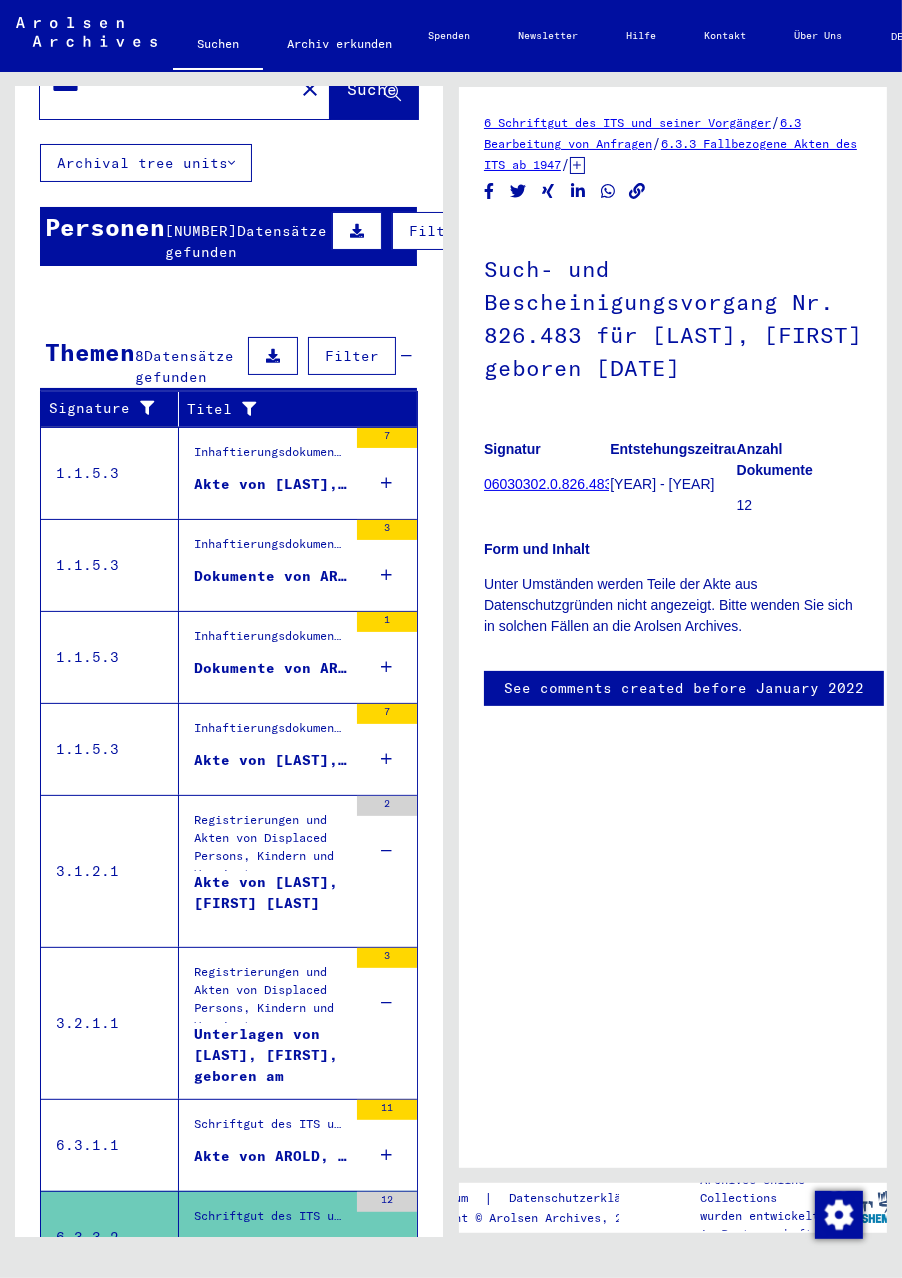 scroll, scrollTop: 0, scrollLeft: 0, axis: both 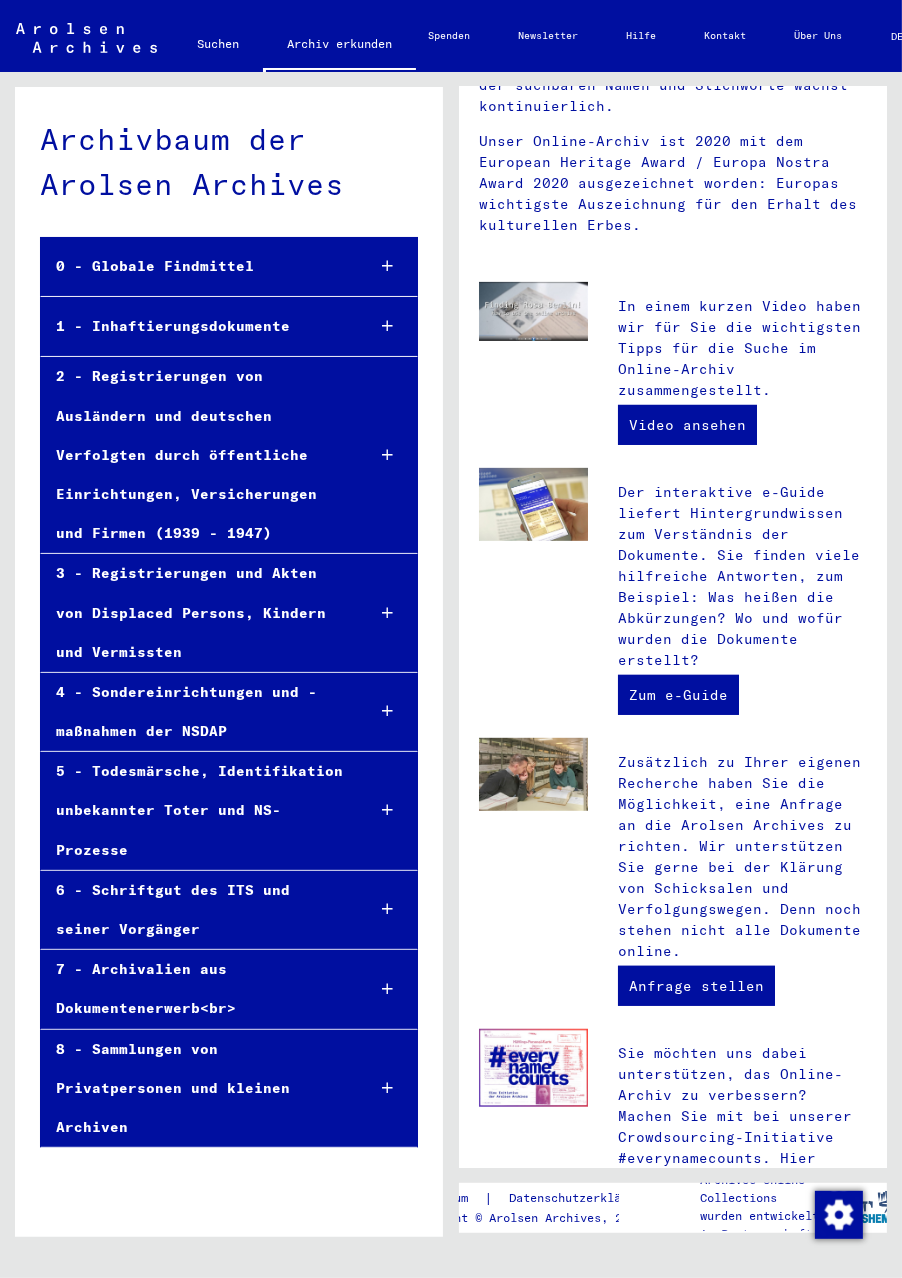 click on "Suchen" 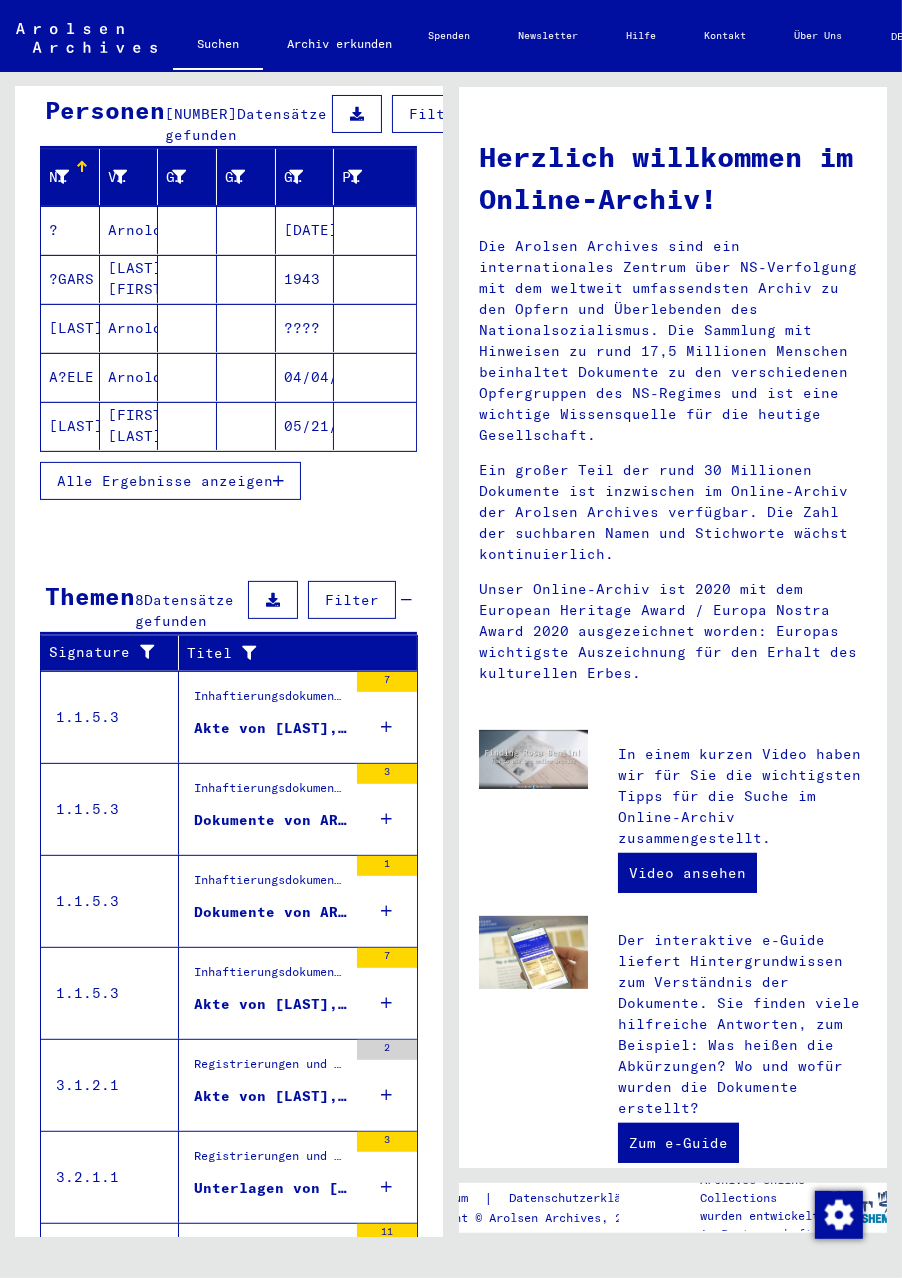scroll, scrollTop: 0, scrollLeft: 0, axis: both 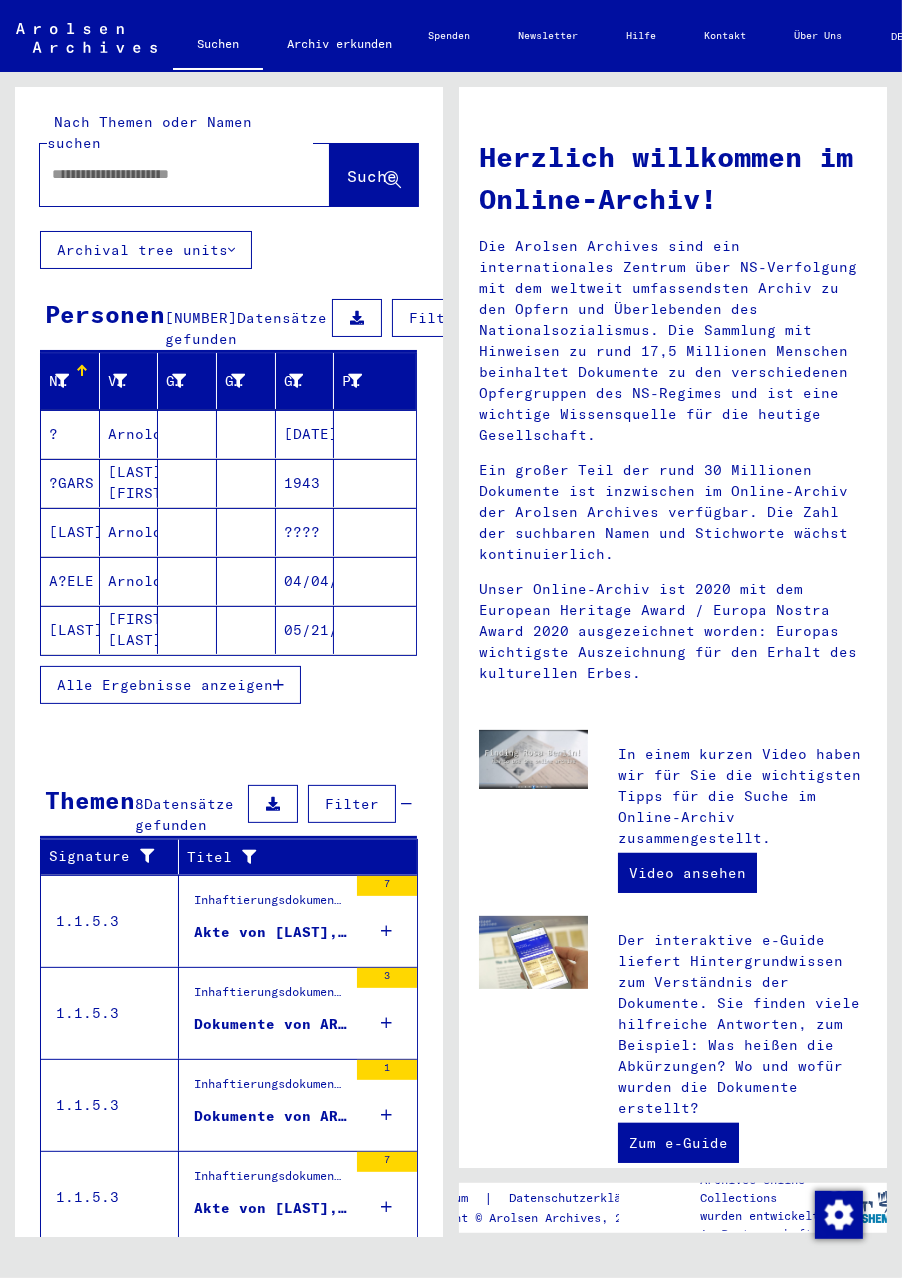 click at bounding box center [161, 174] 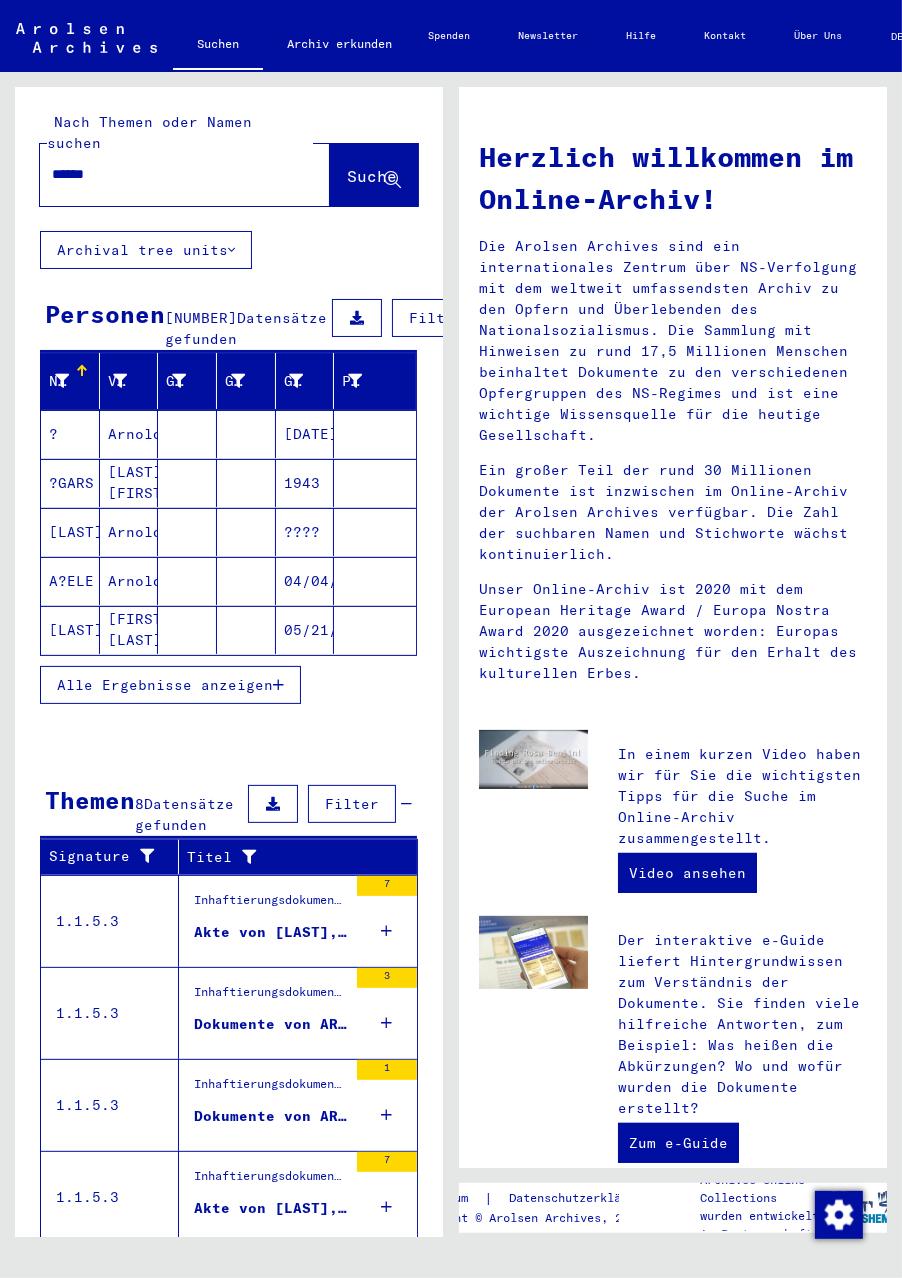 type on "******" 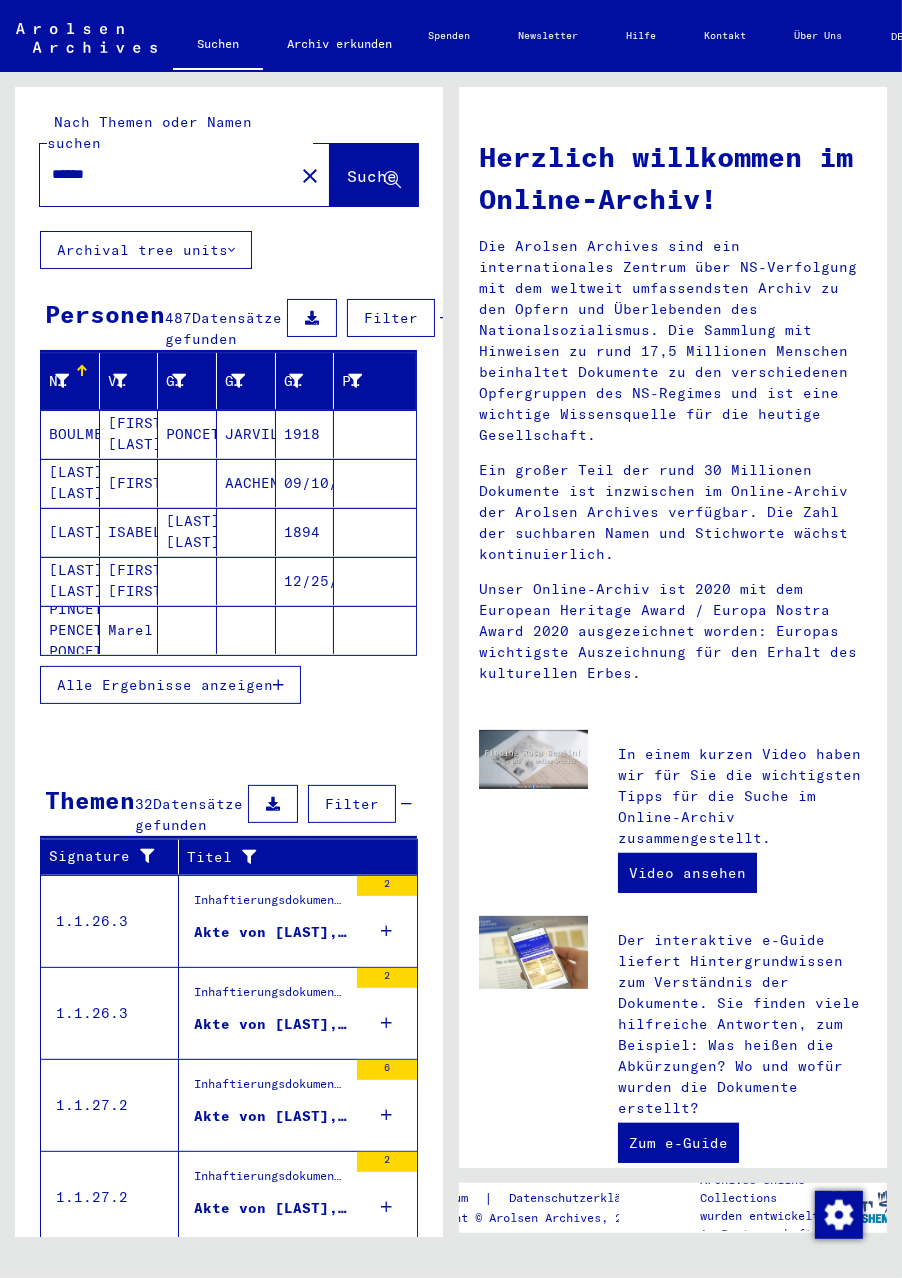 click on "Datensätze gefunden" at bounding box center [223, 328] 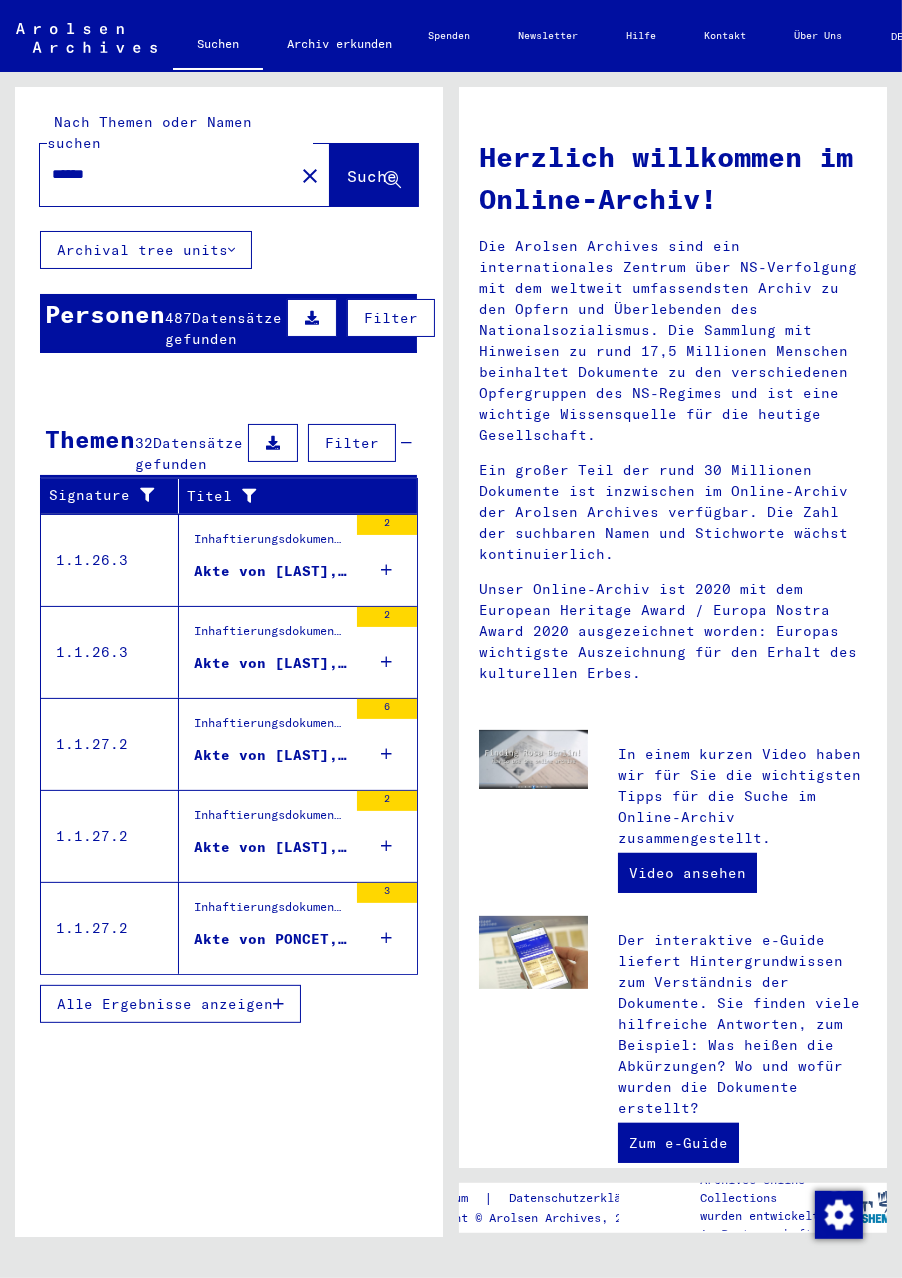 click on "Datensätze gefunden" at bounding box center [223, 328] 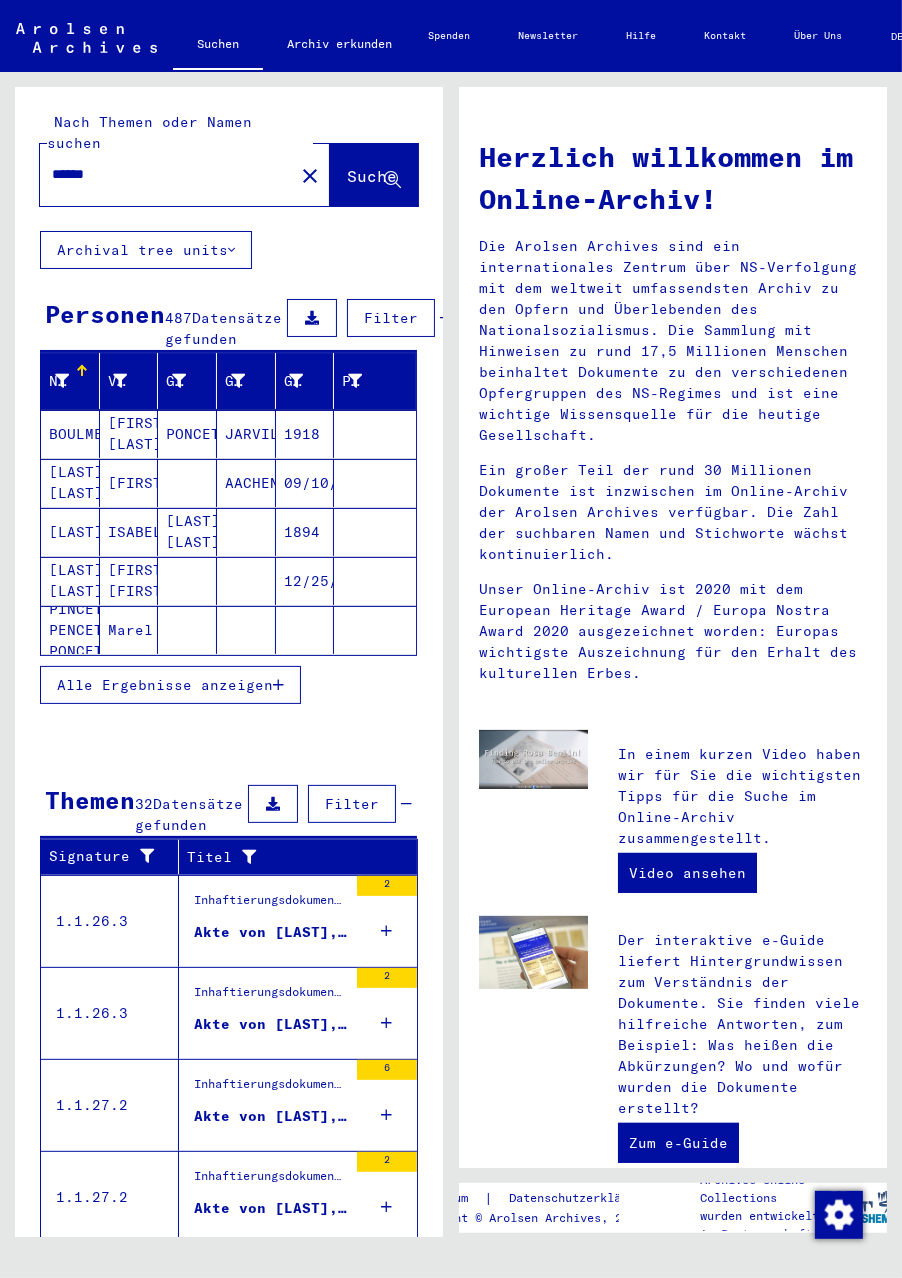 click on "Alle Ergebnisse anzeigen" at bounding box center (165, 685) 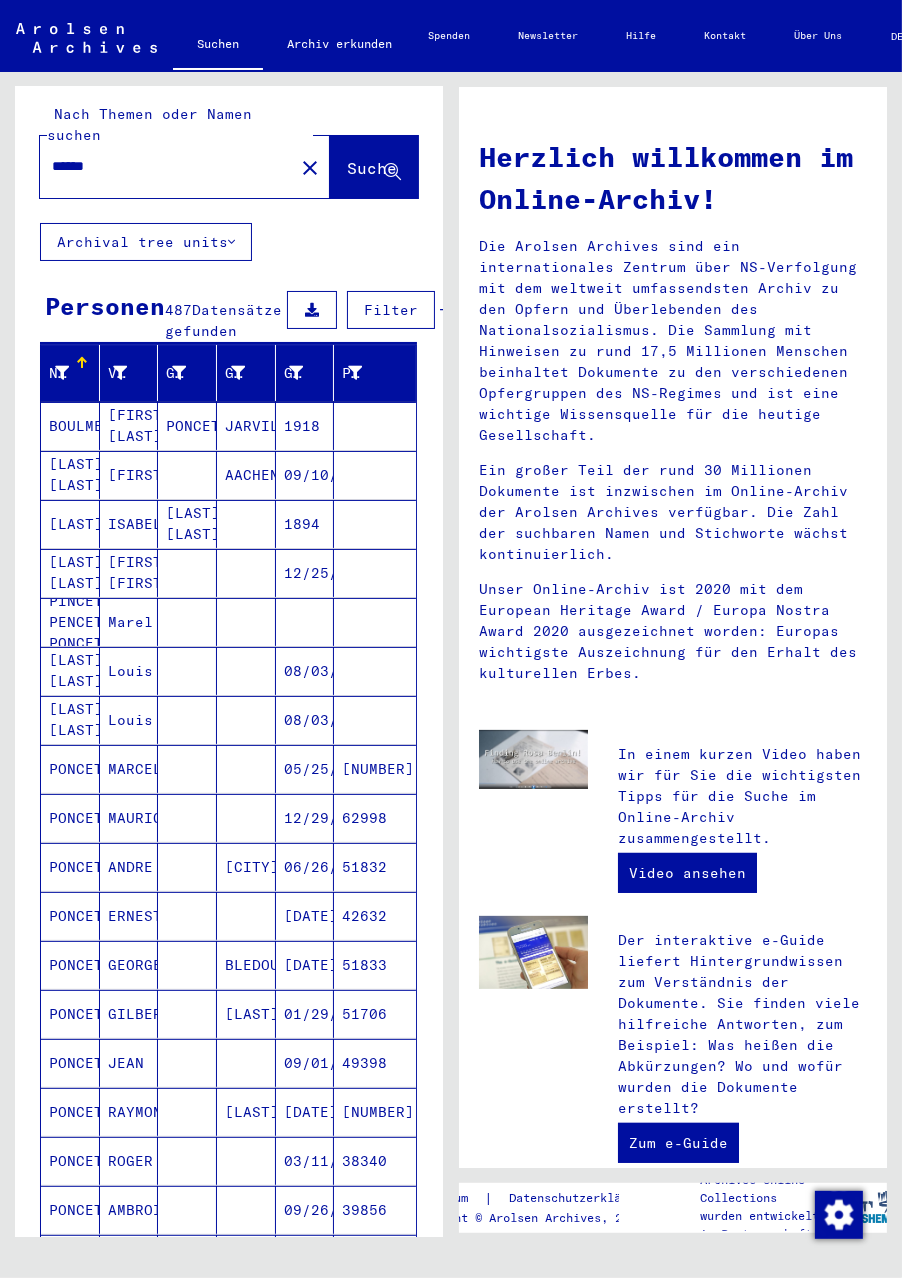 scroll, scrollTop: 0, scrollLeft: 0, axis: both 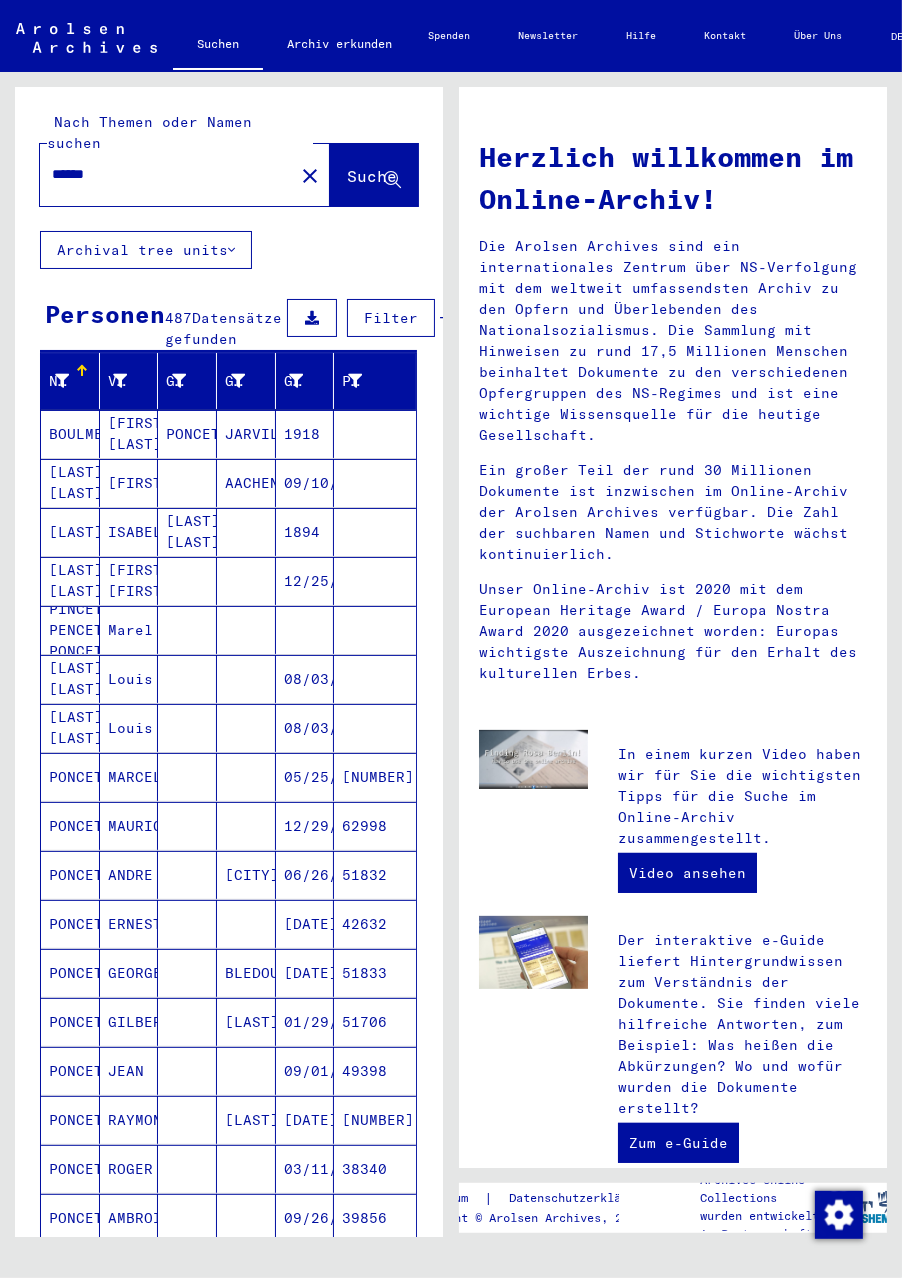 click on "[FIRST] [LAST]" at bounding box center [129, 483] 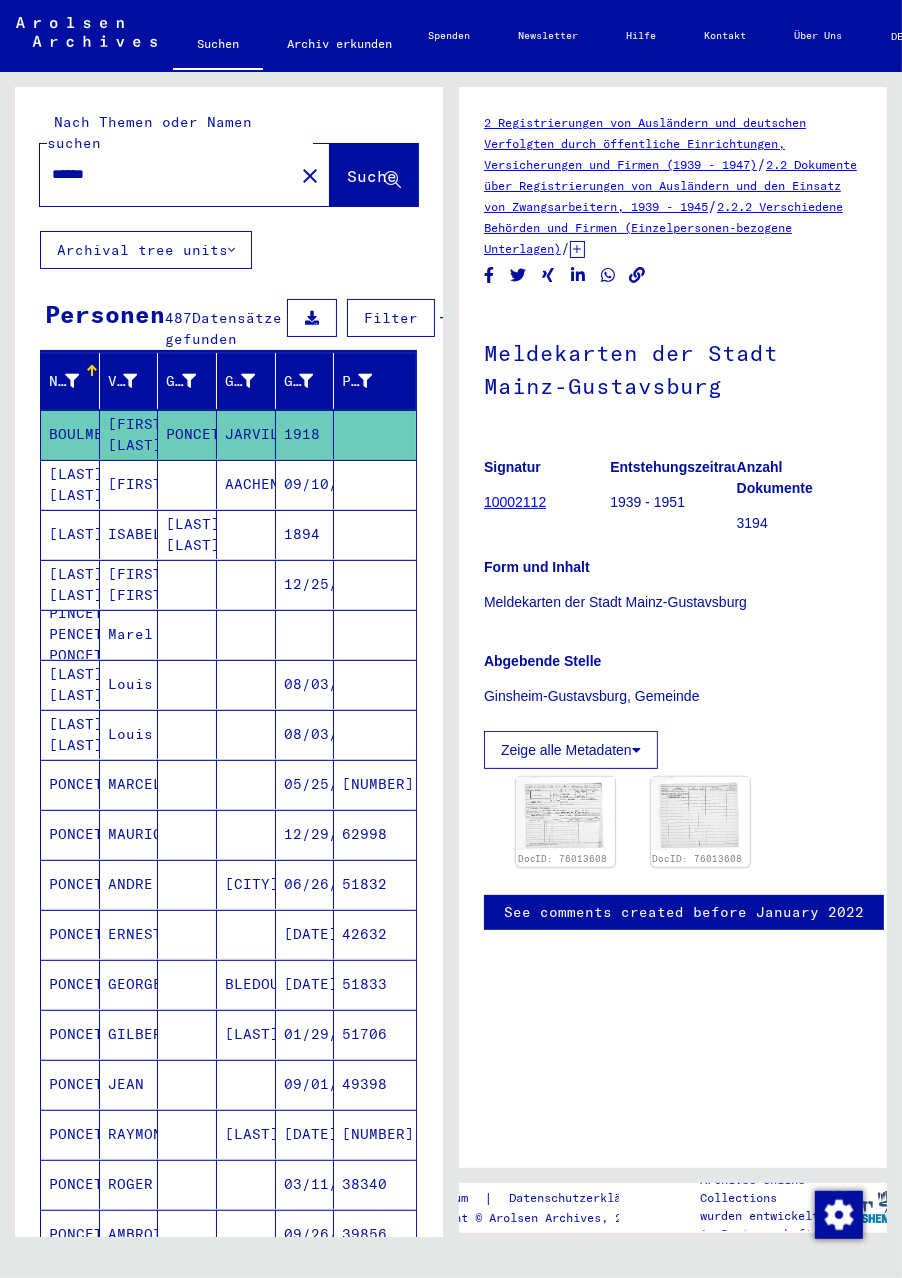 scroll, scrollTop: 0, scrollLeft: 0, axis: both 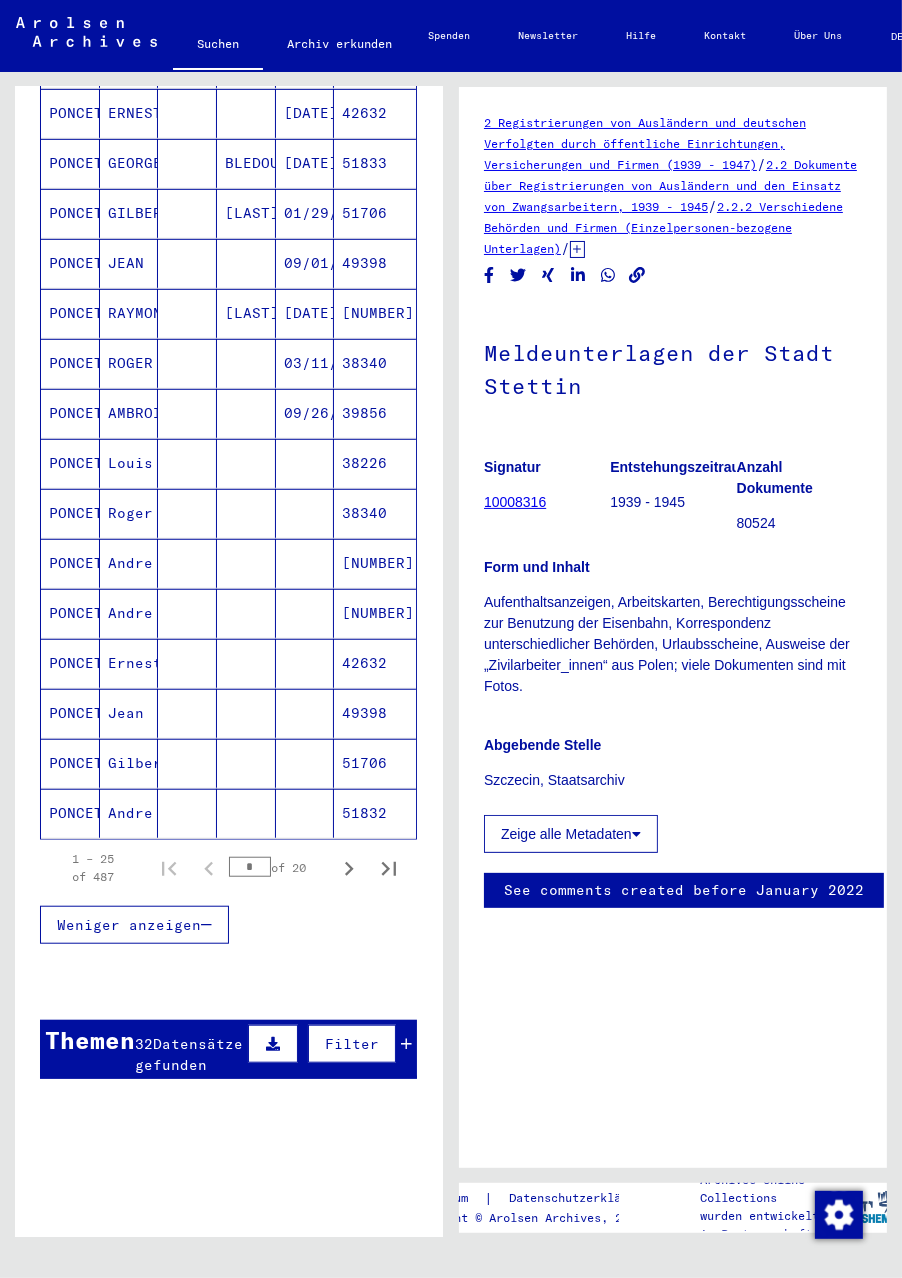 click 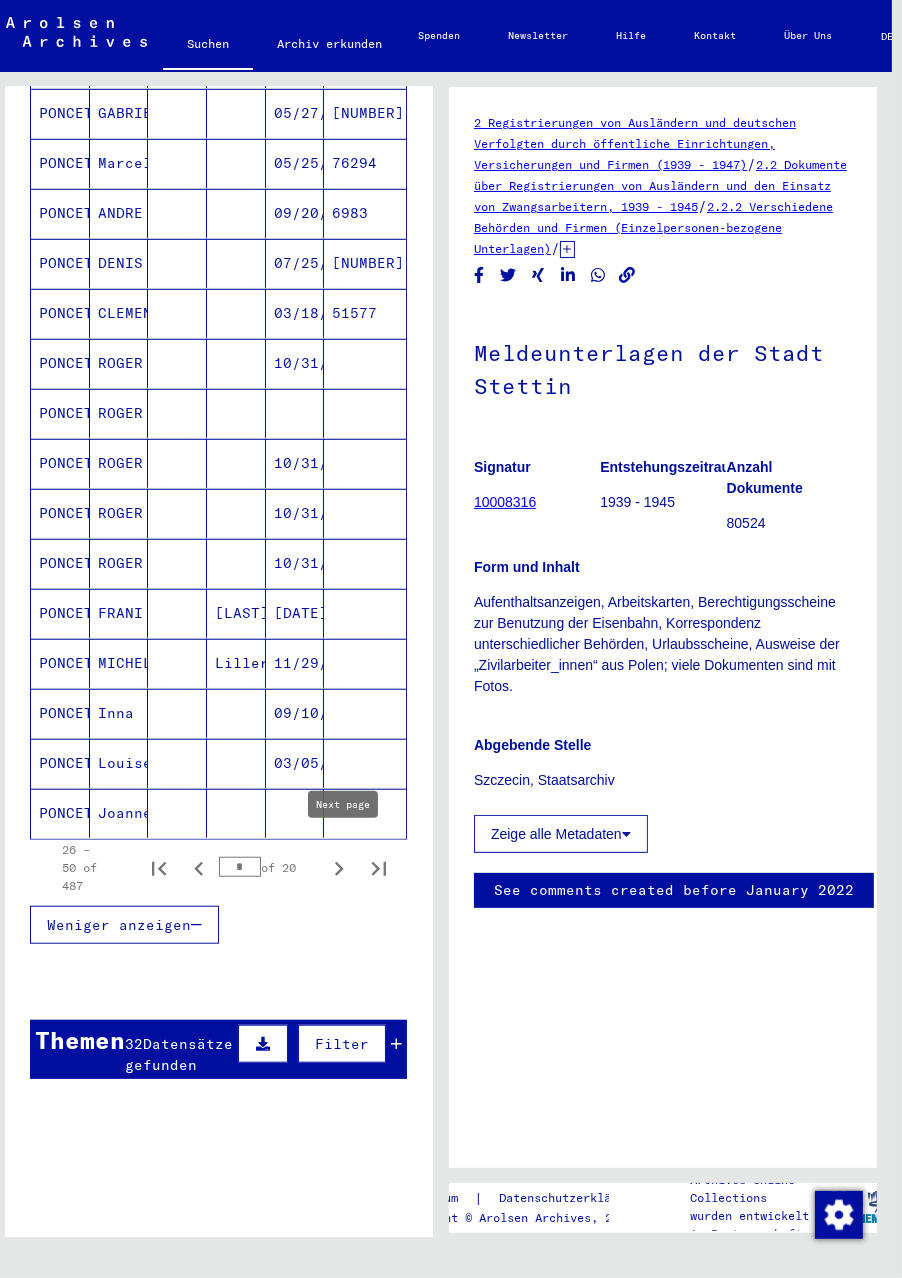scroll, scrollTop: 0, scrollLeft: 2, axis: horizontal 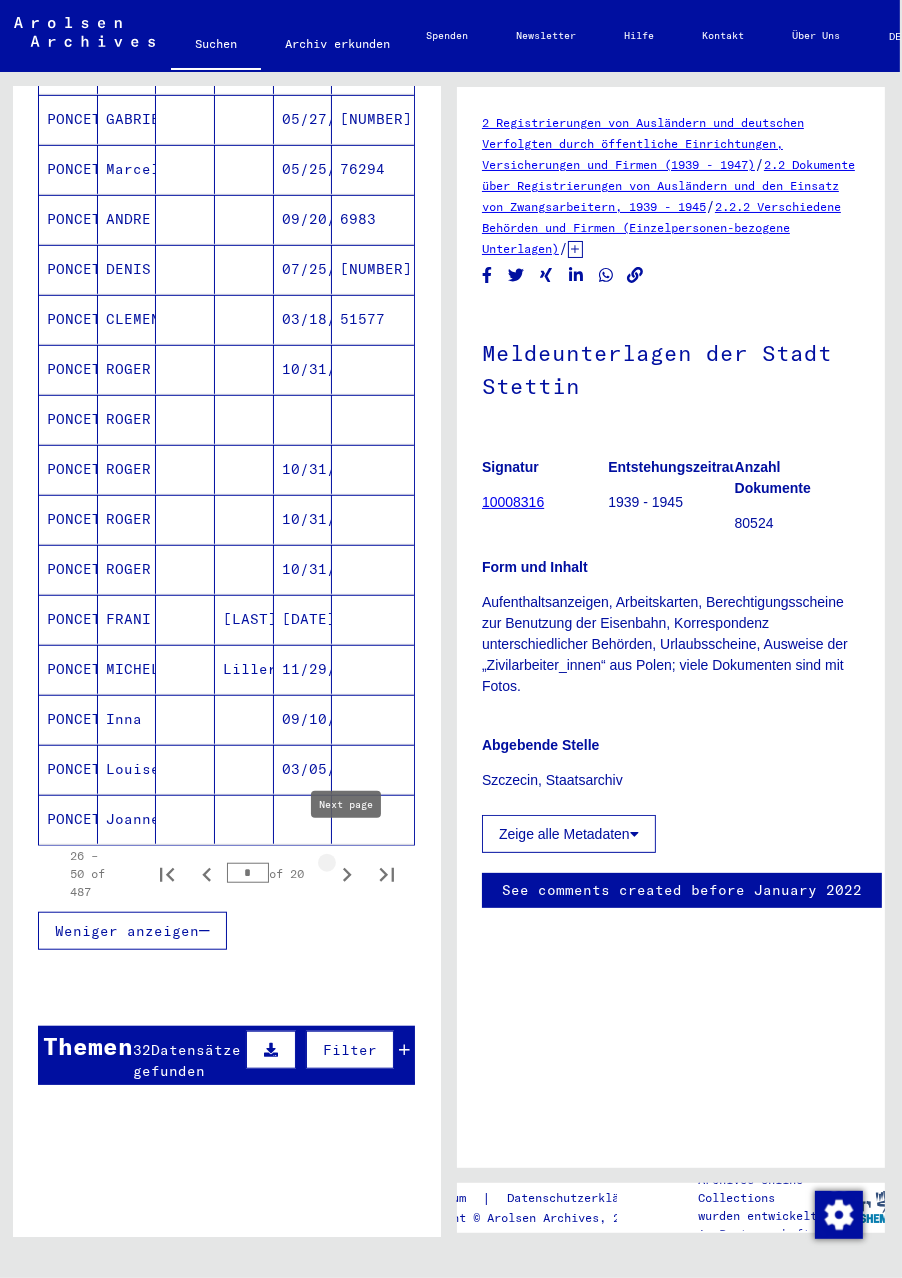 click 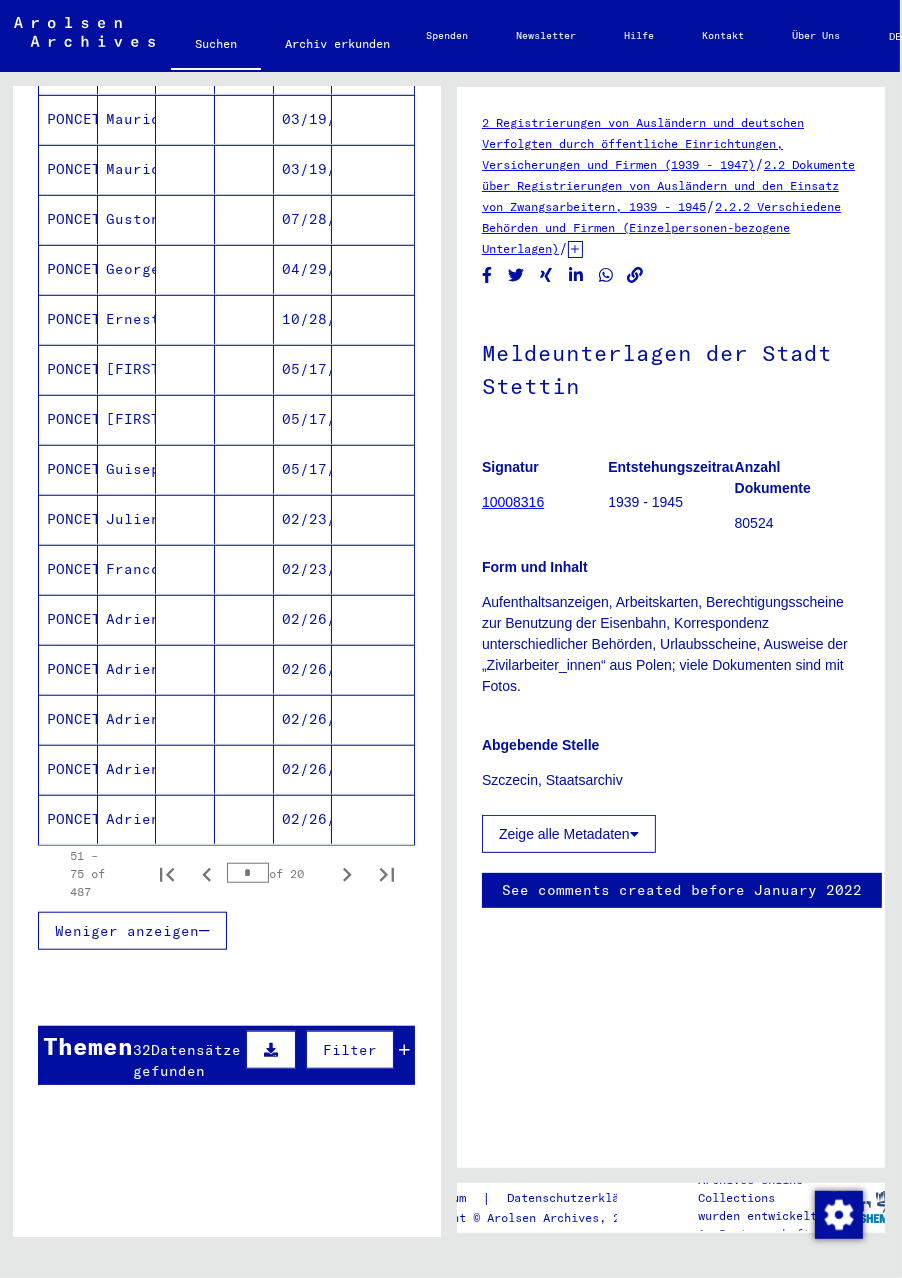 click 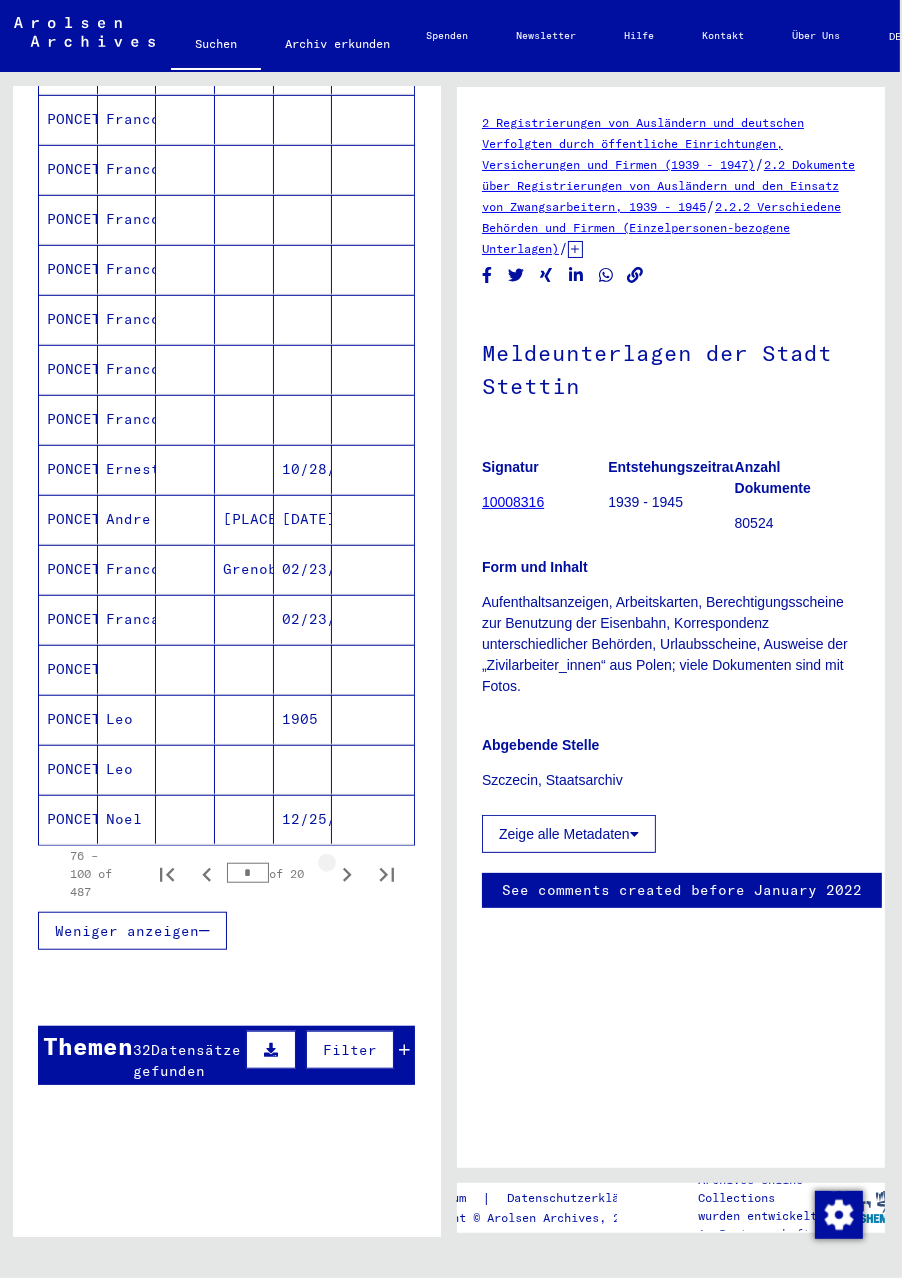 click 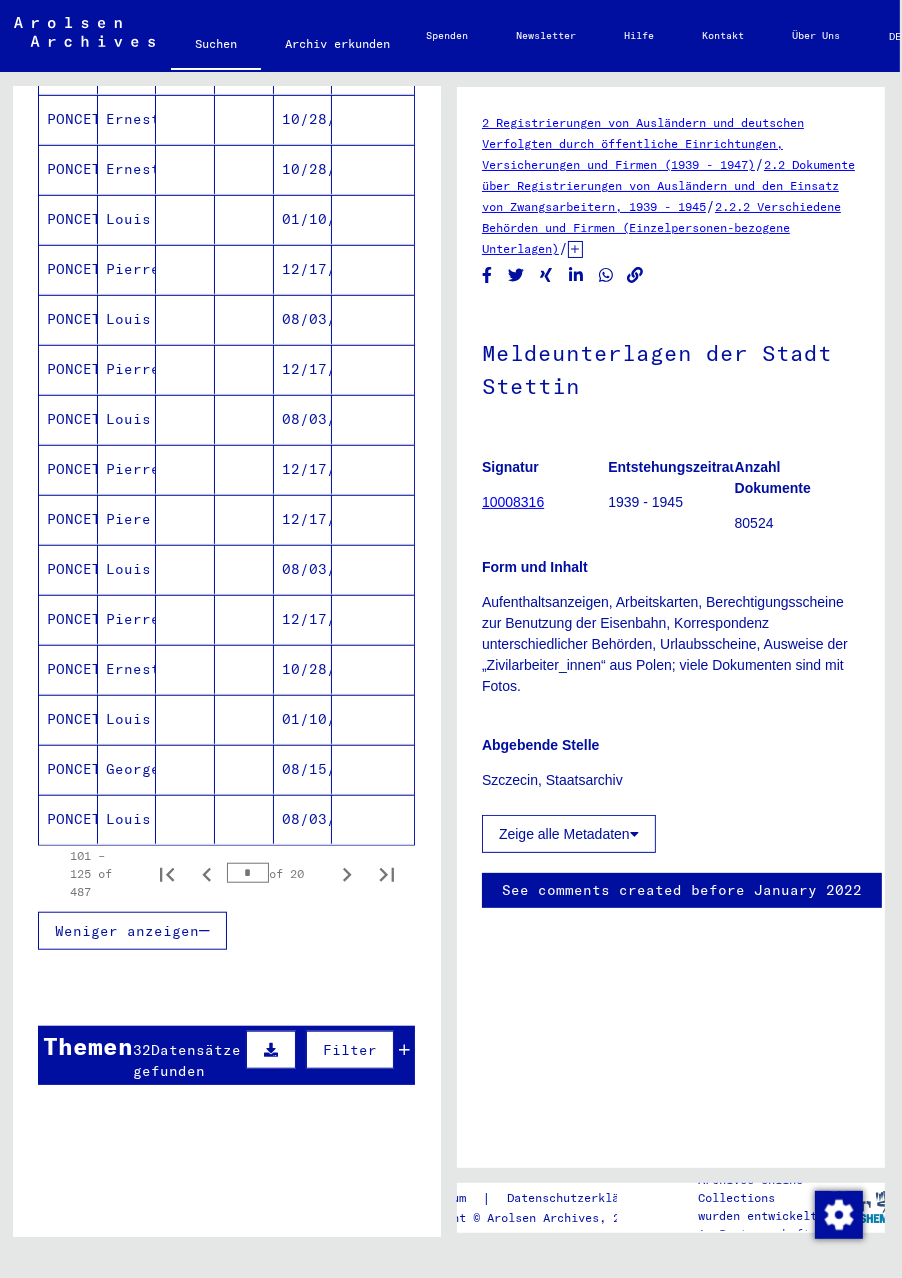 click 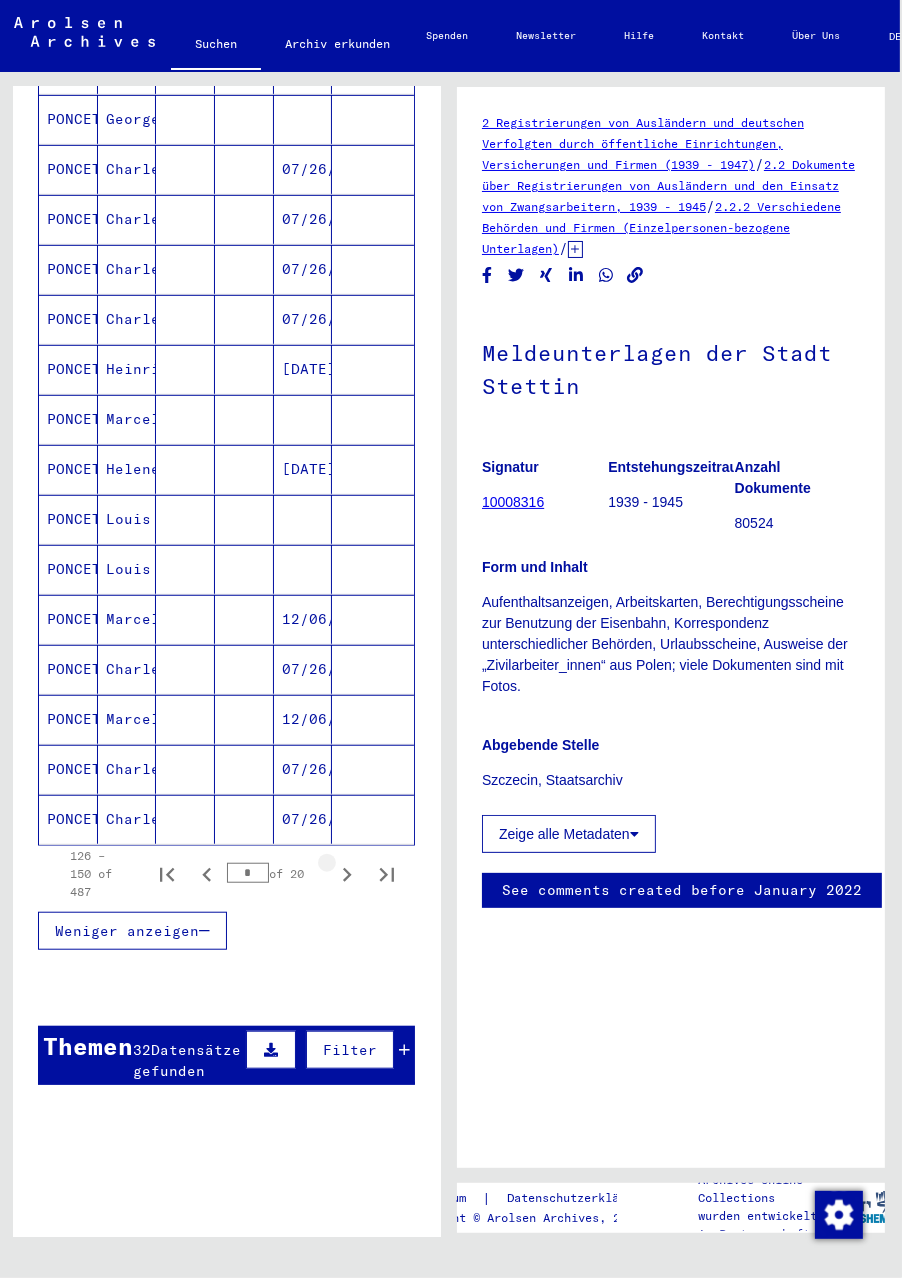 click at bounding box center [347, 874] 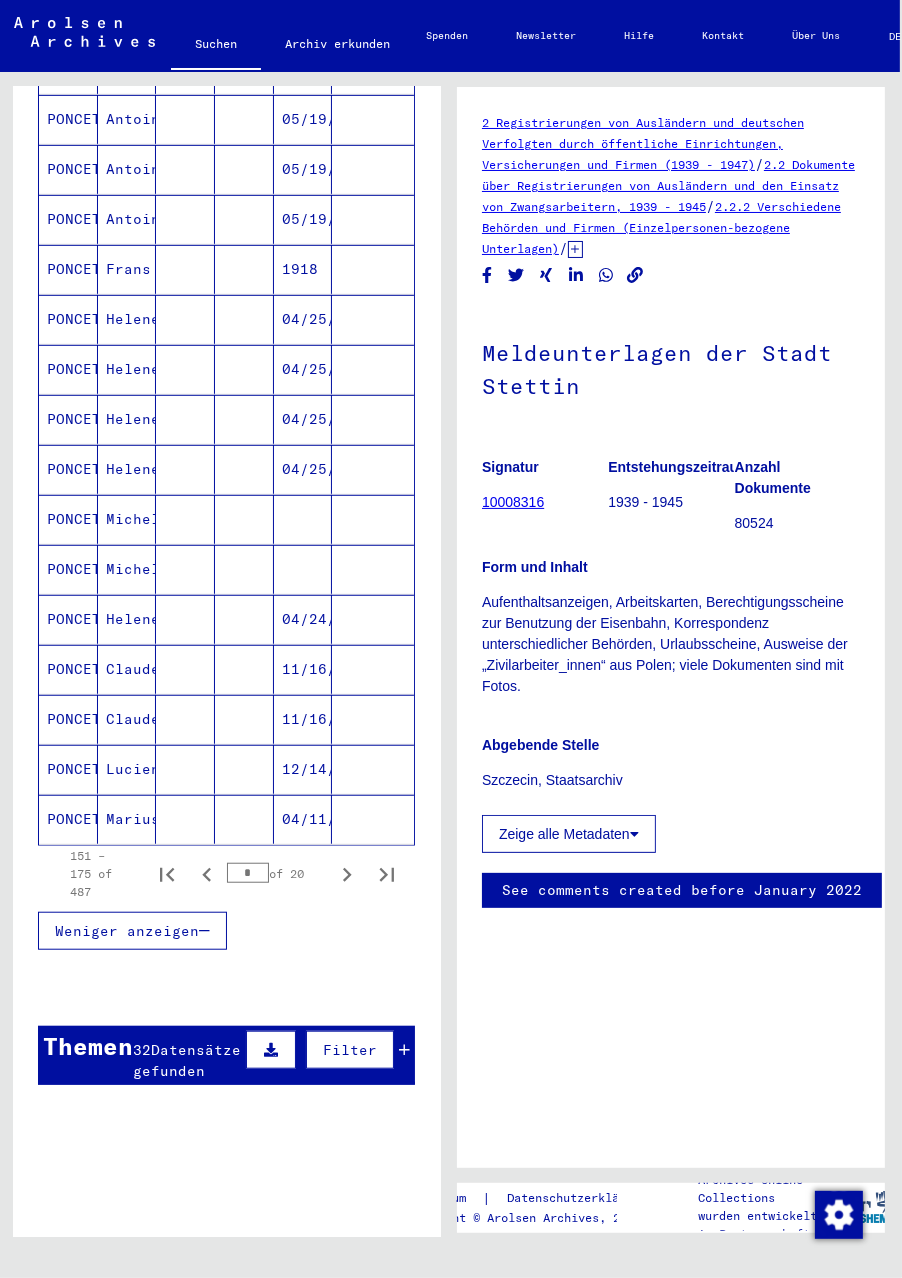 click 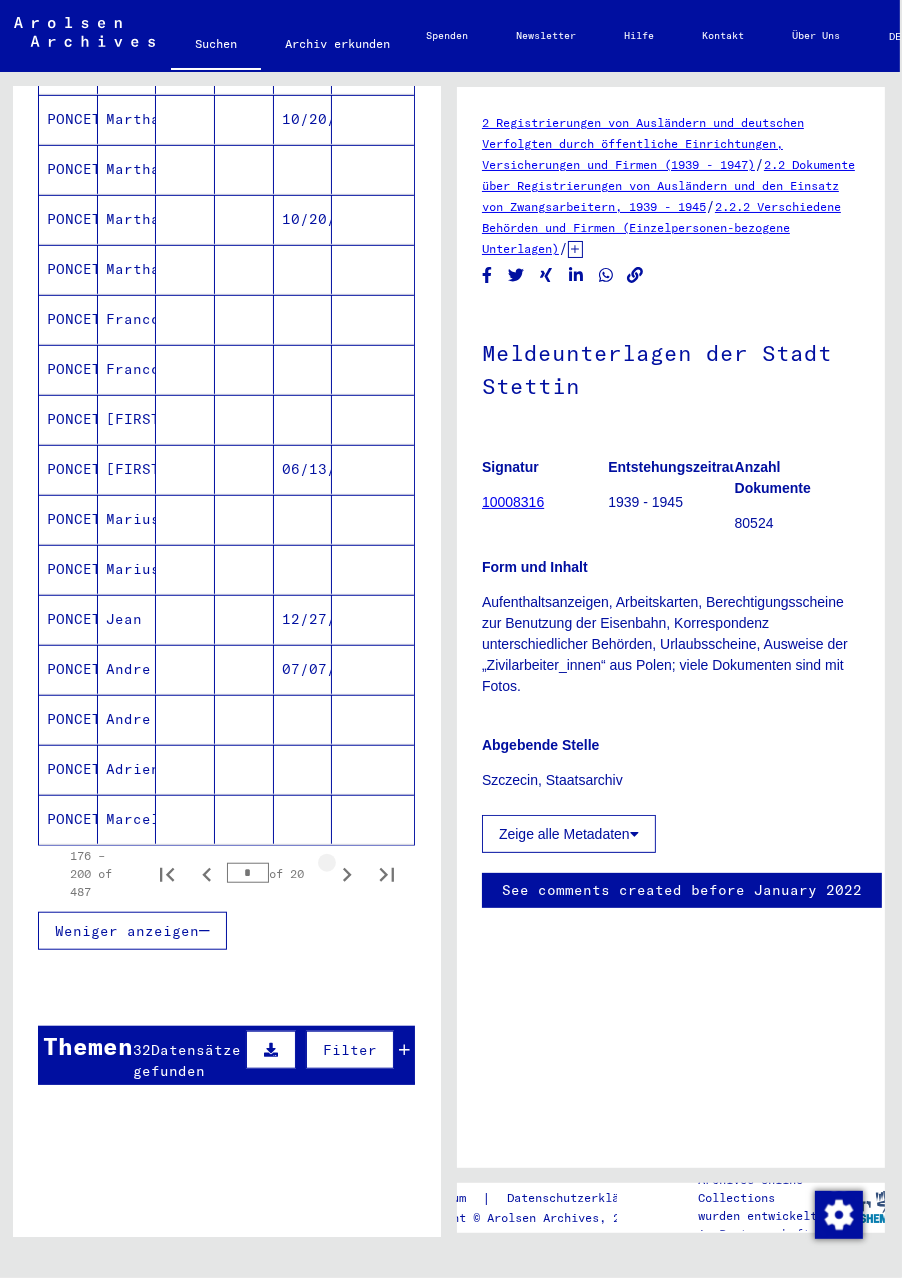 click 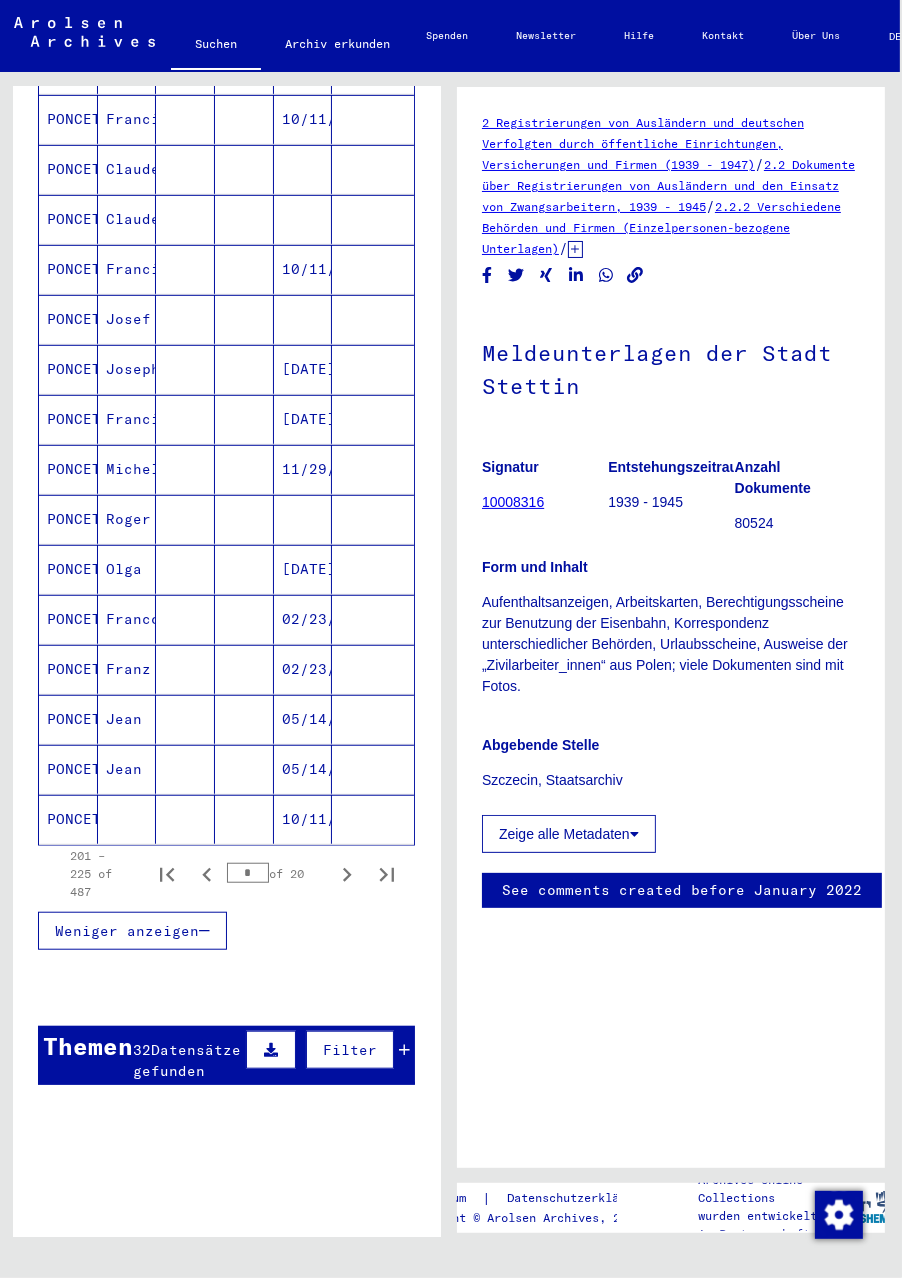 click at bounding box center [347, 874] 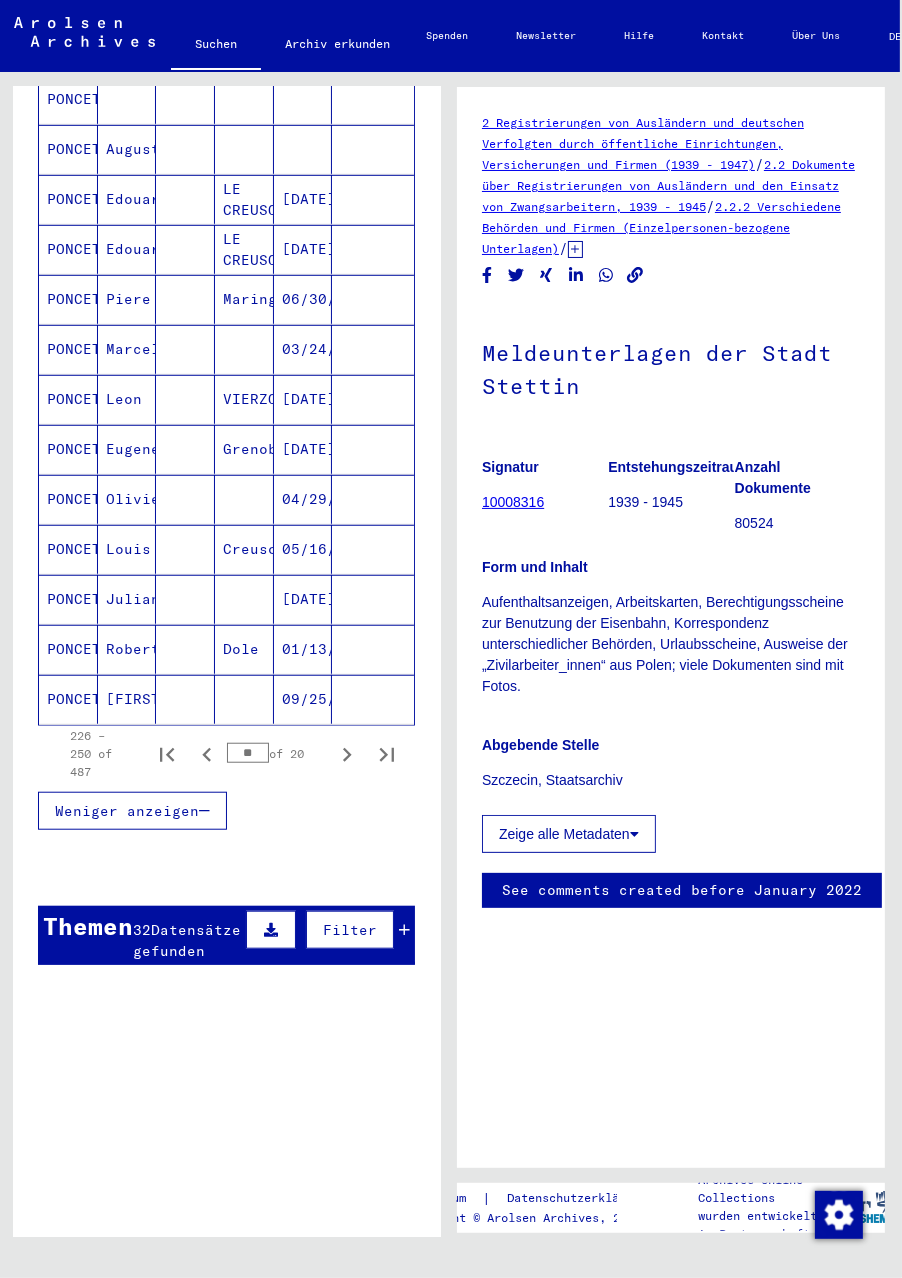 scroll, scrollTop: 934, scrollLeft: 0, axis: vertical 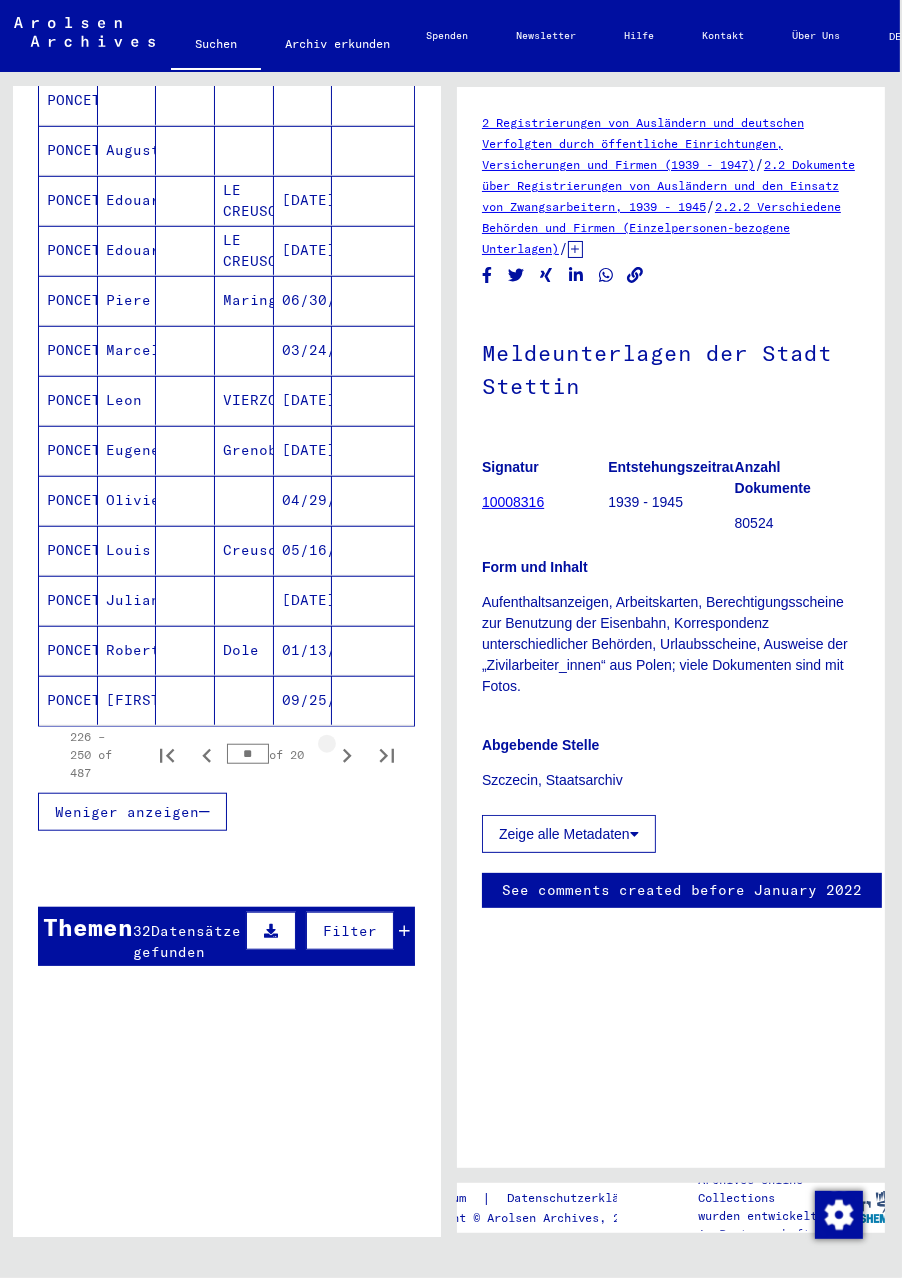 click 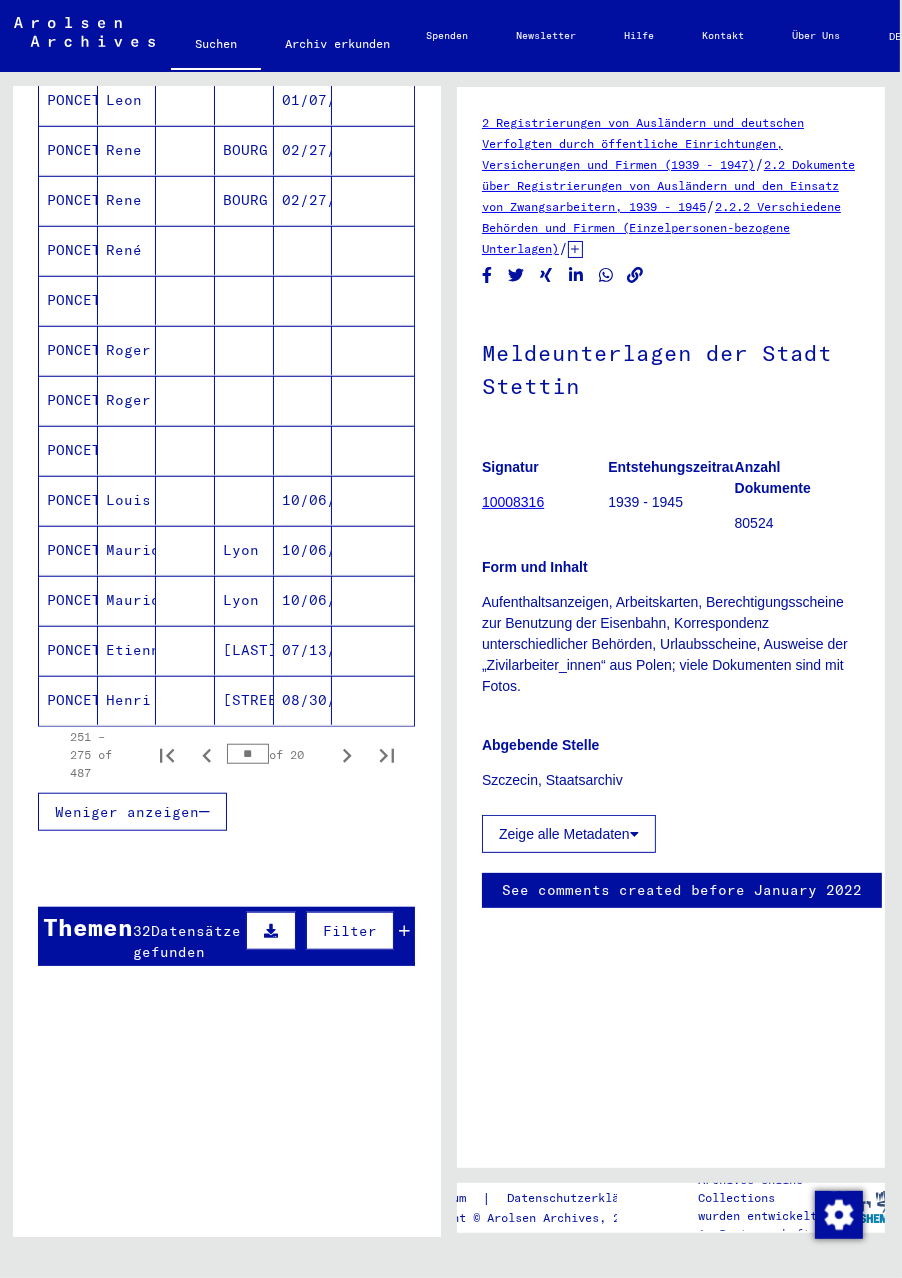 click on "[NUMBER] – [NUMBER] of [NUMBER]  **  of [NUMBER]" at bounding box center [226, 755] 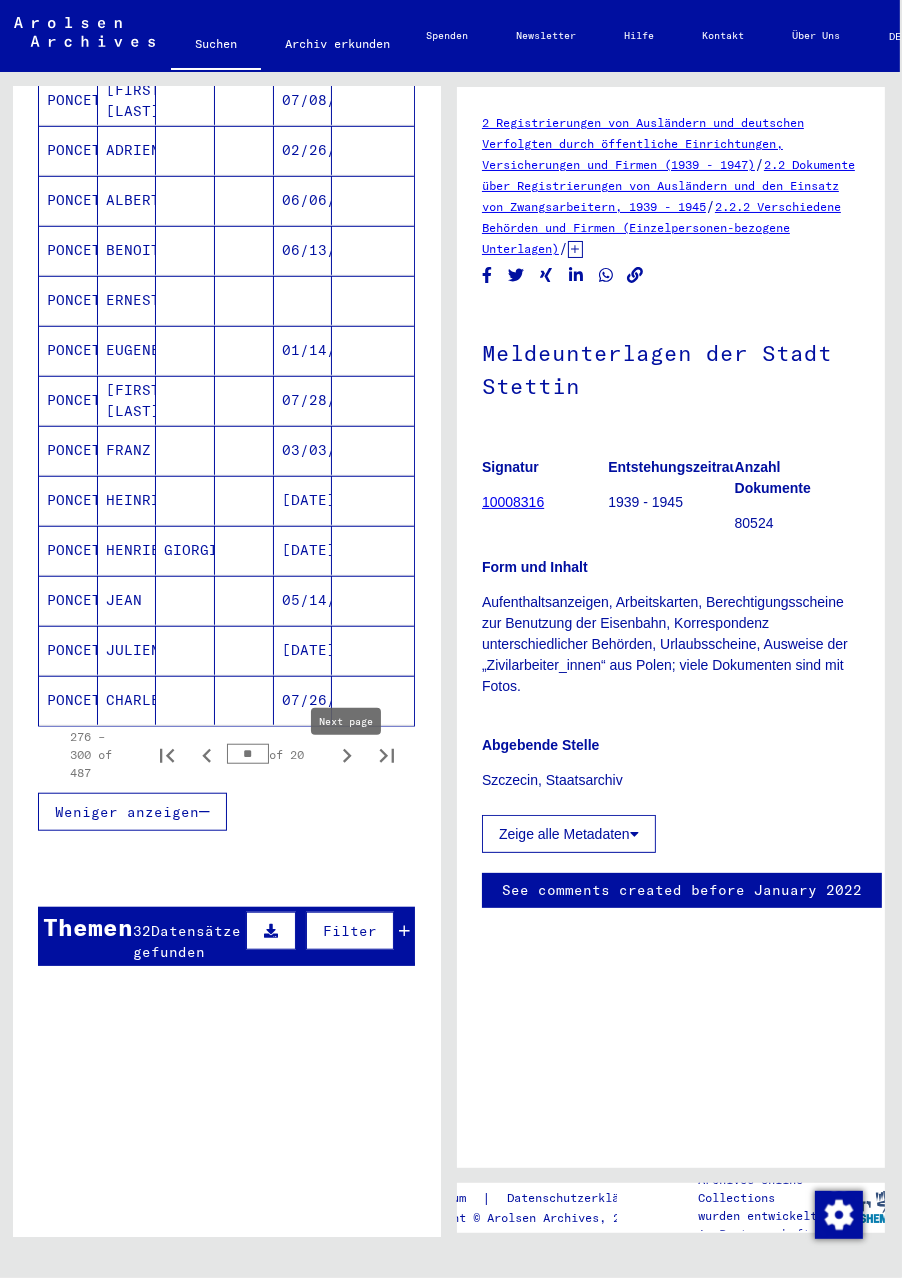 click on "HEINRICH" at bounding box center (127, 550) 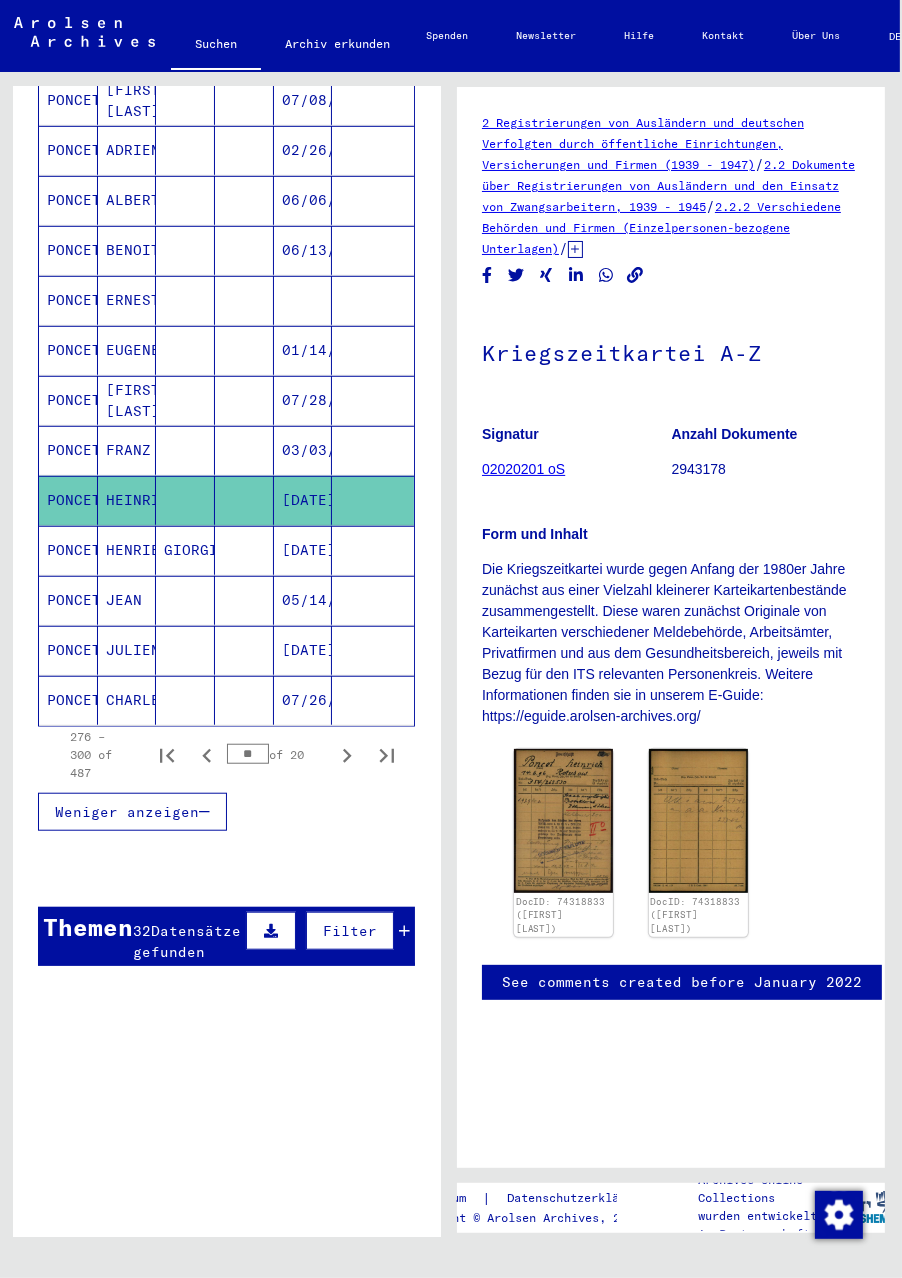 scroll, scrollTop: 0, scrollLeft: 0, axis: both 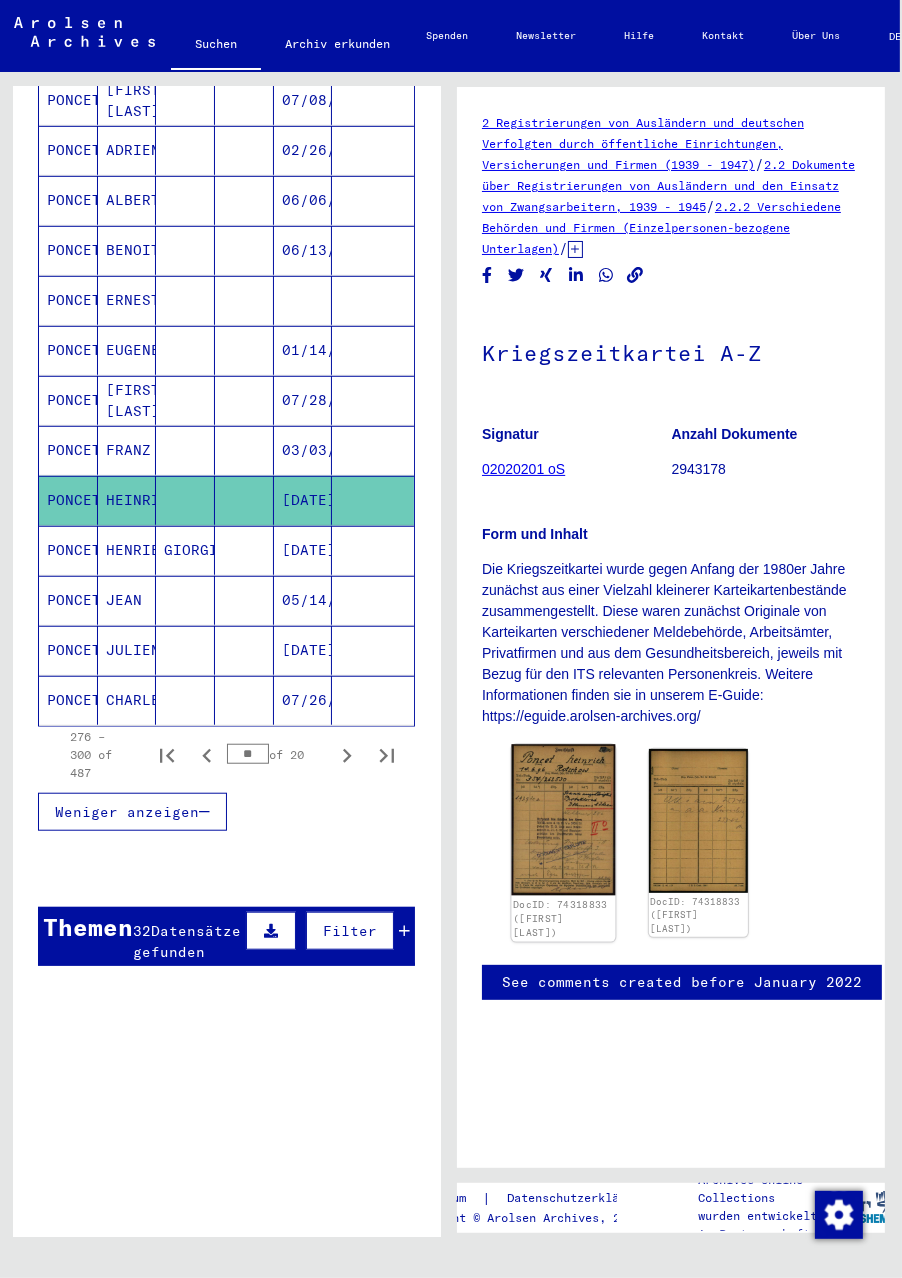 click 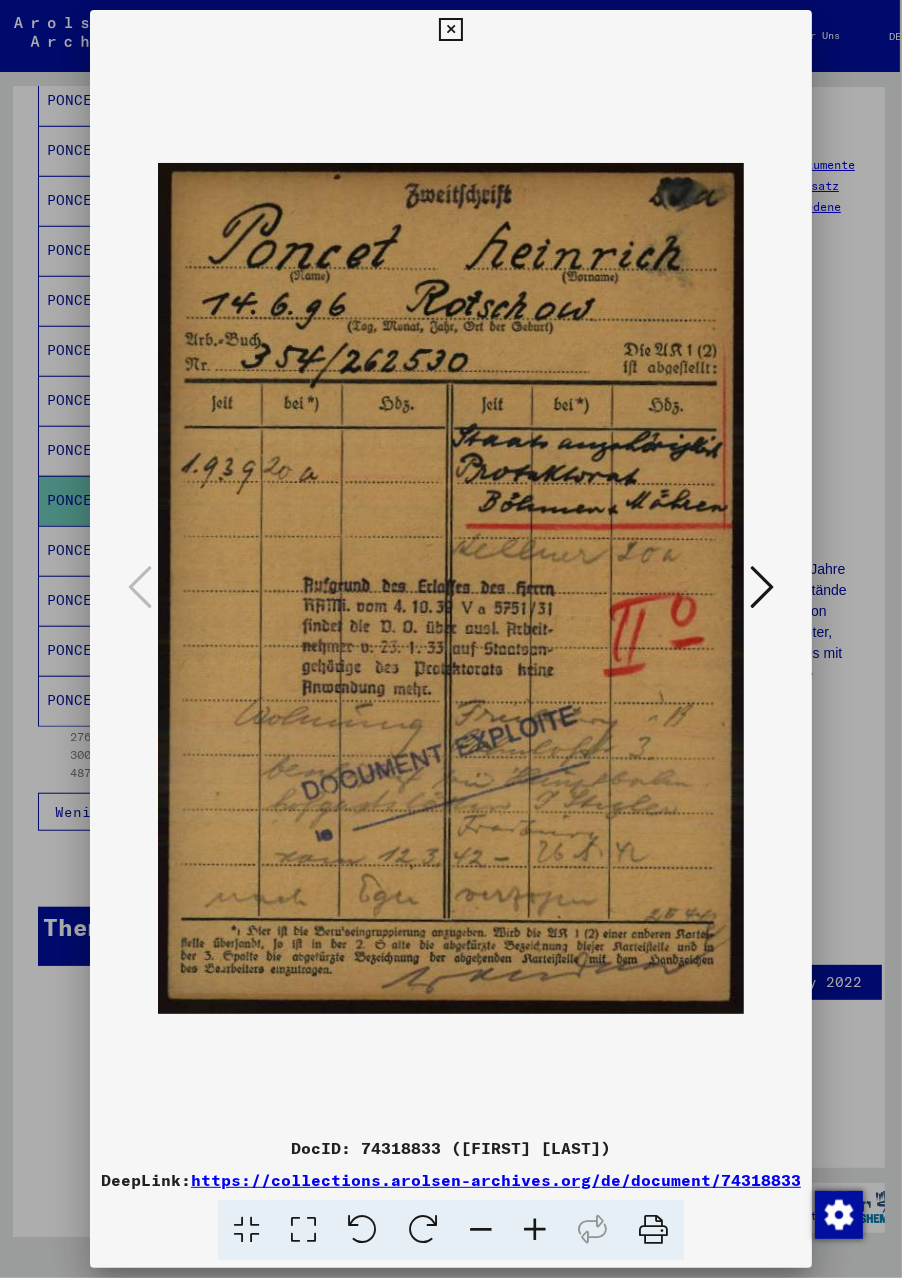 click at bounding box center [762, 587] 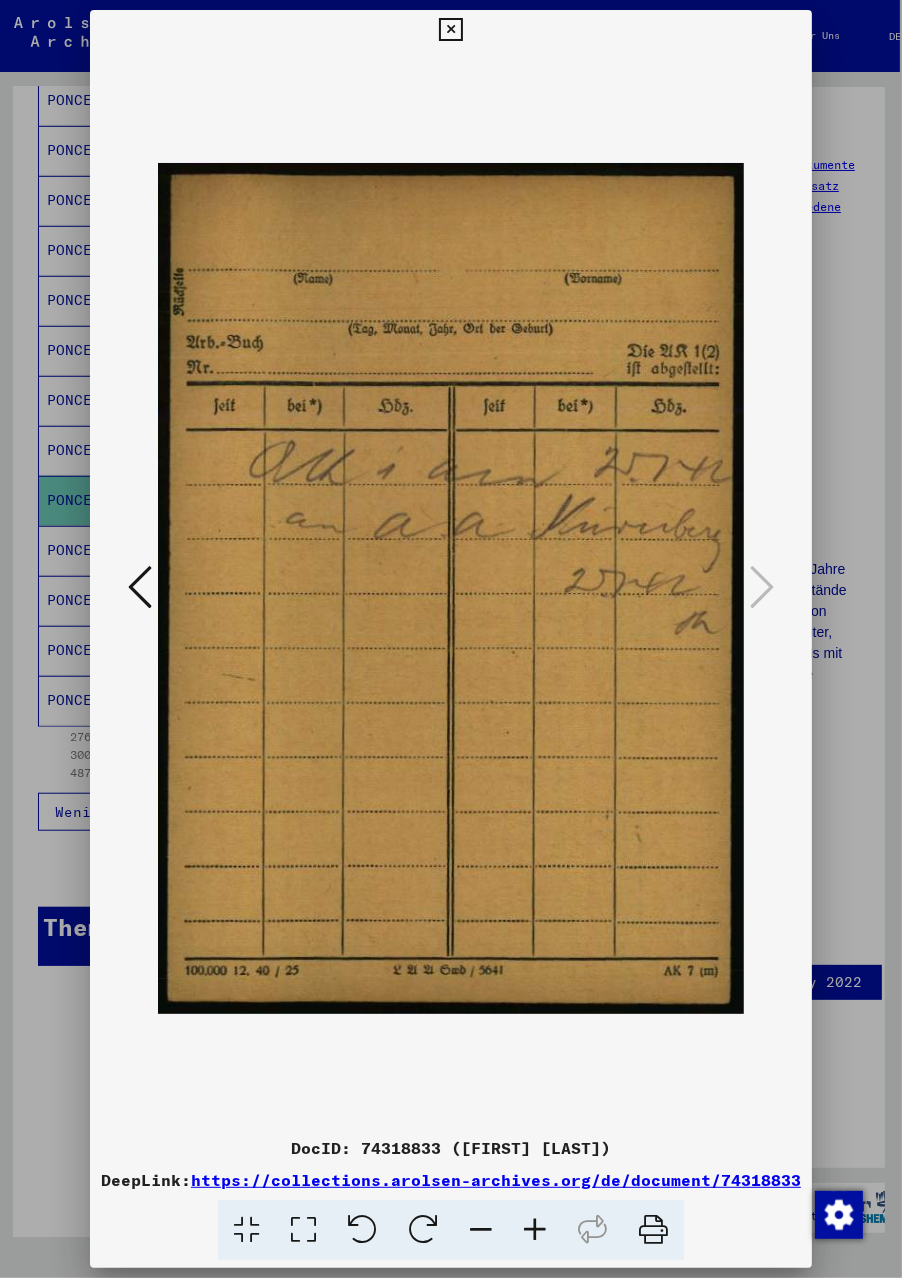 click at bounding box center (140, 587) 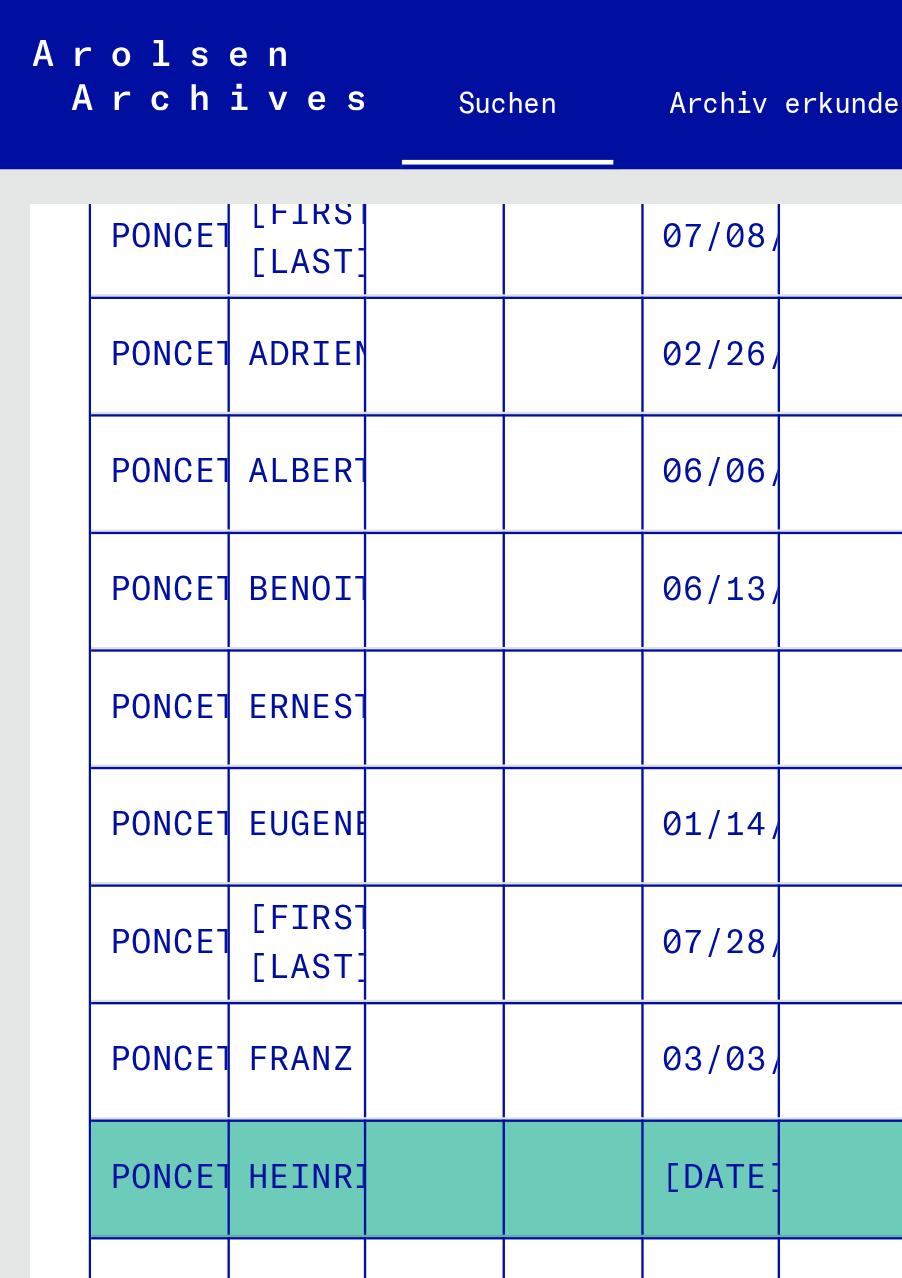 scroll, scrollTop: 0, scrollLeft: 0, axis: both 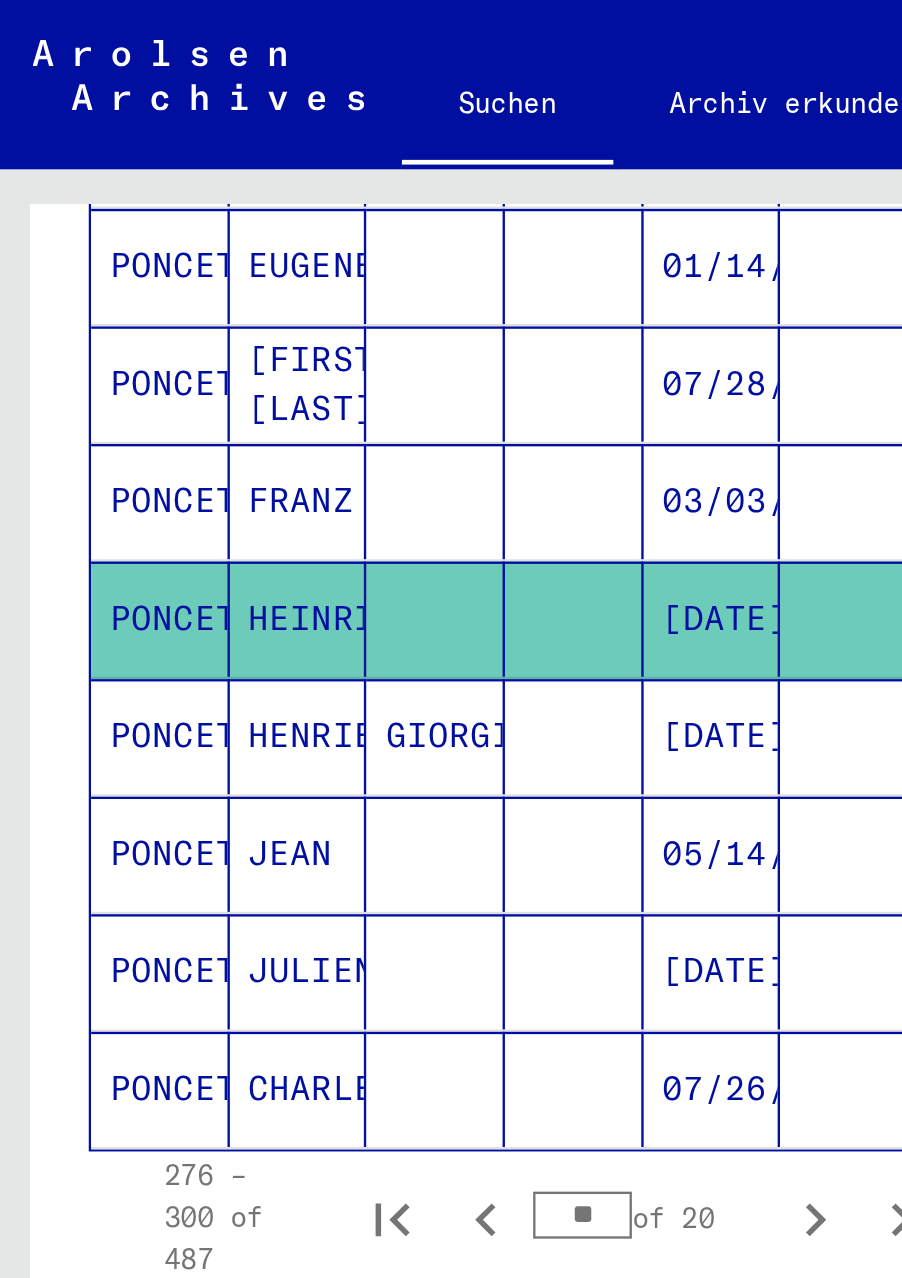 click 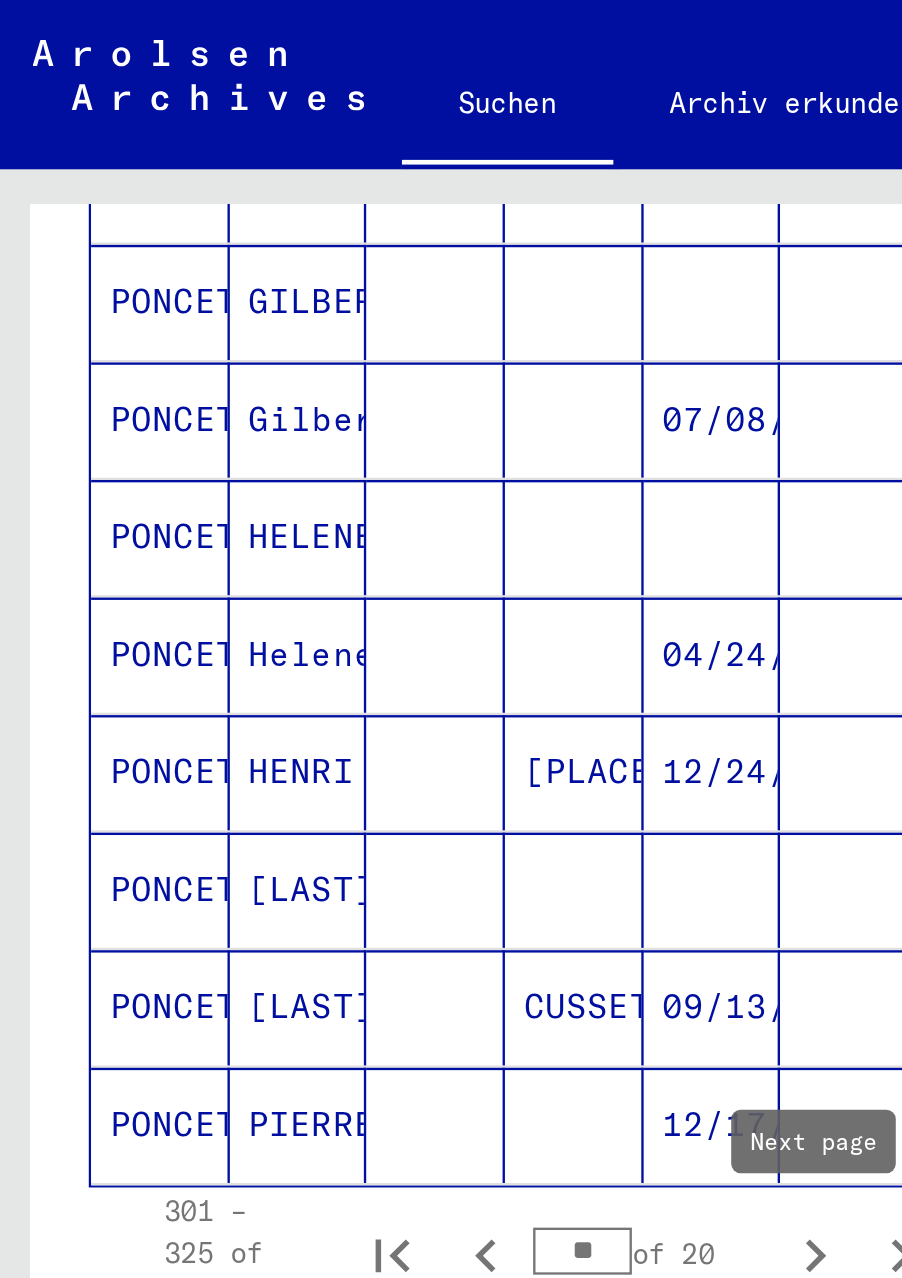 scroll, scrollTop: 1171, scrollLeft: 0, axis: vertical 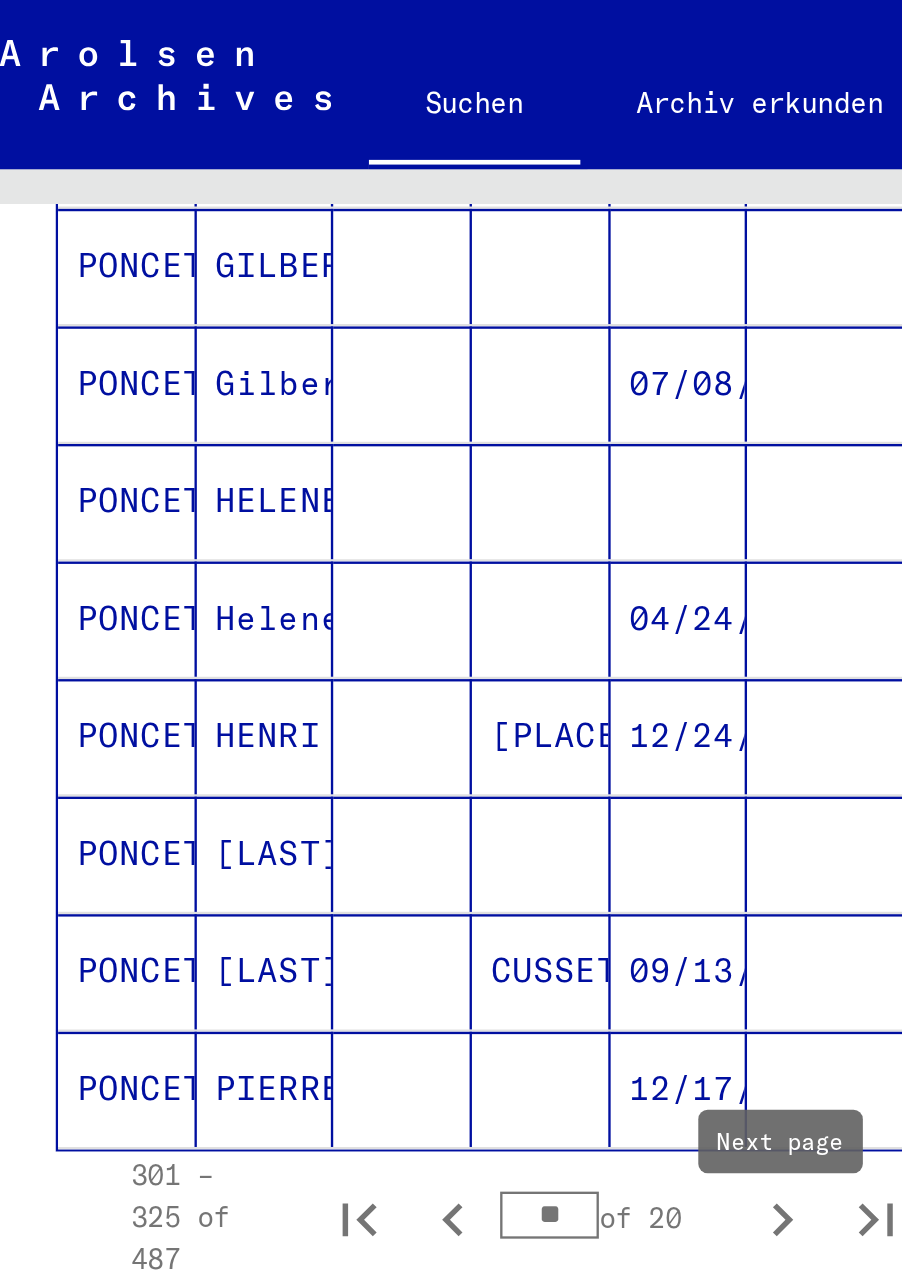 click on "HENRI" at bounding box center [113, 363] 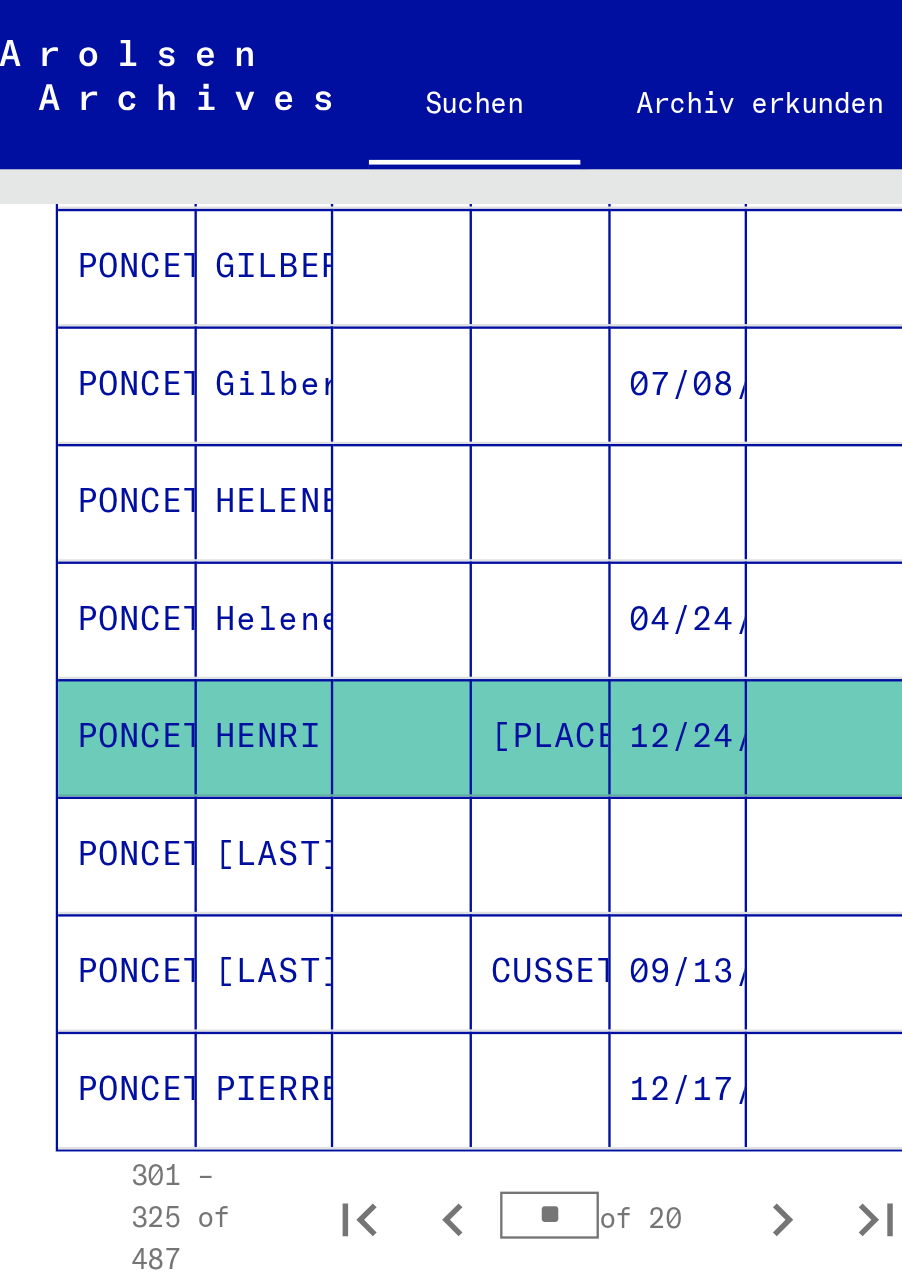 scroll, scrollTop: 0, scrollLeft: 0, axis: both 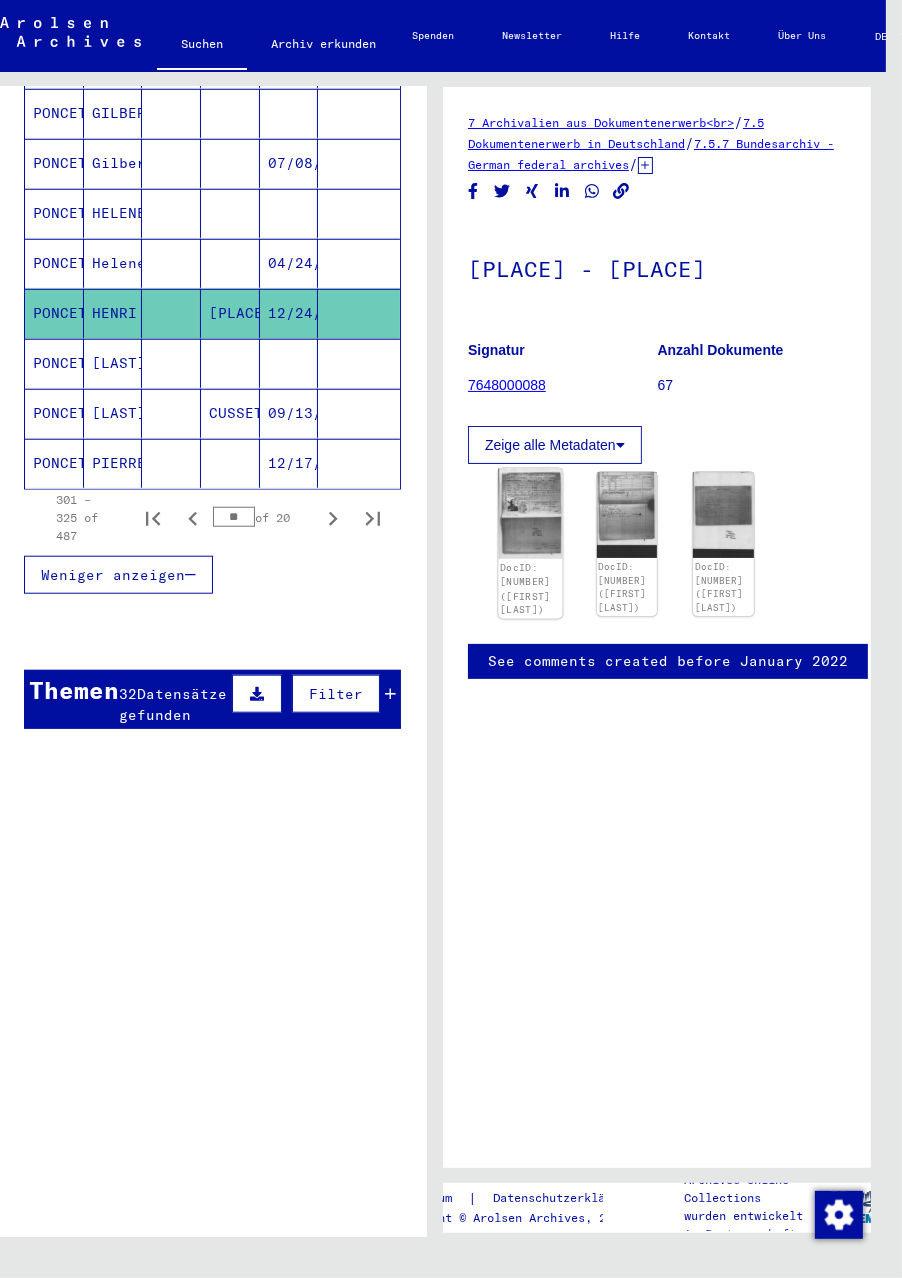 click 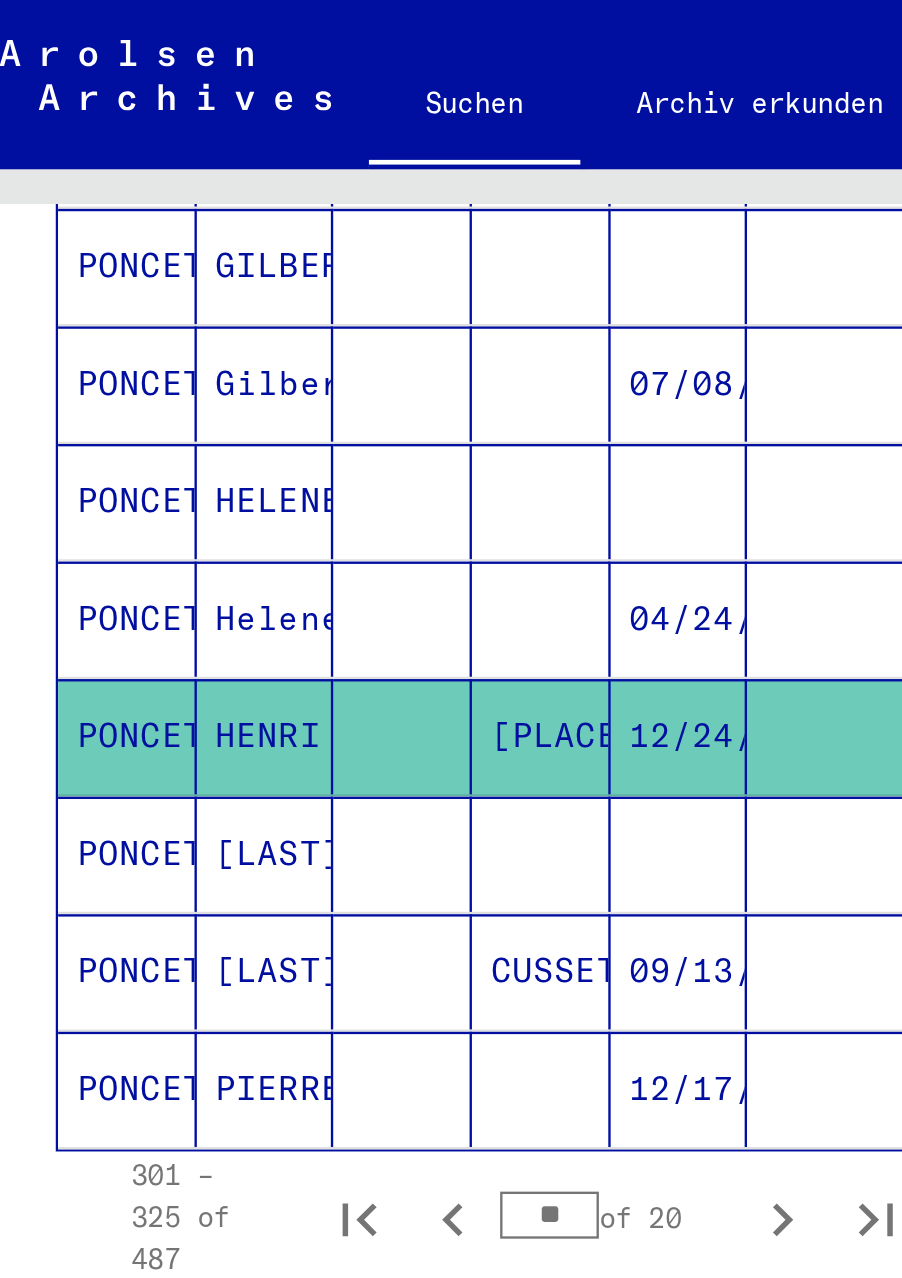 click on "[PLACE]" 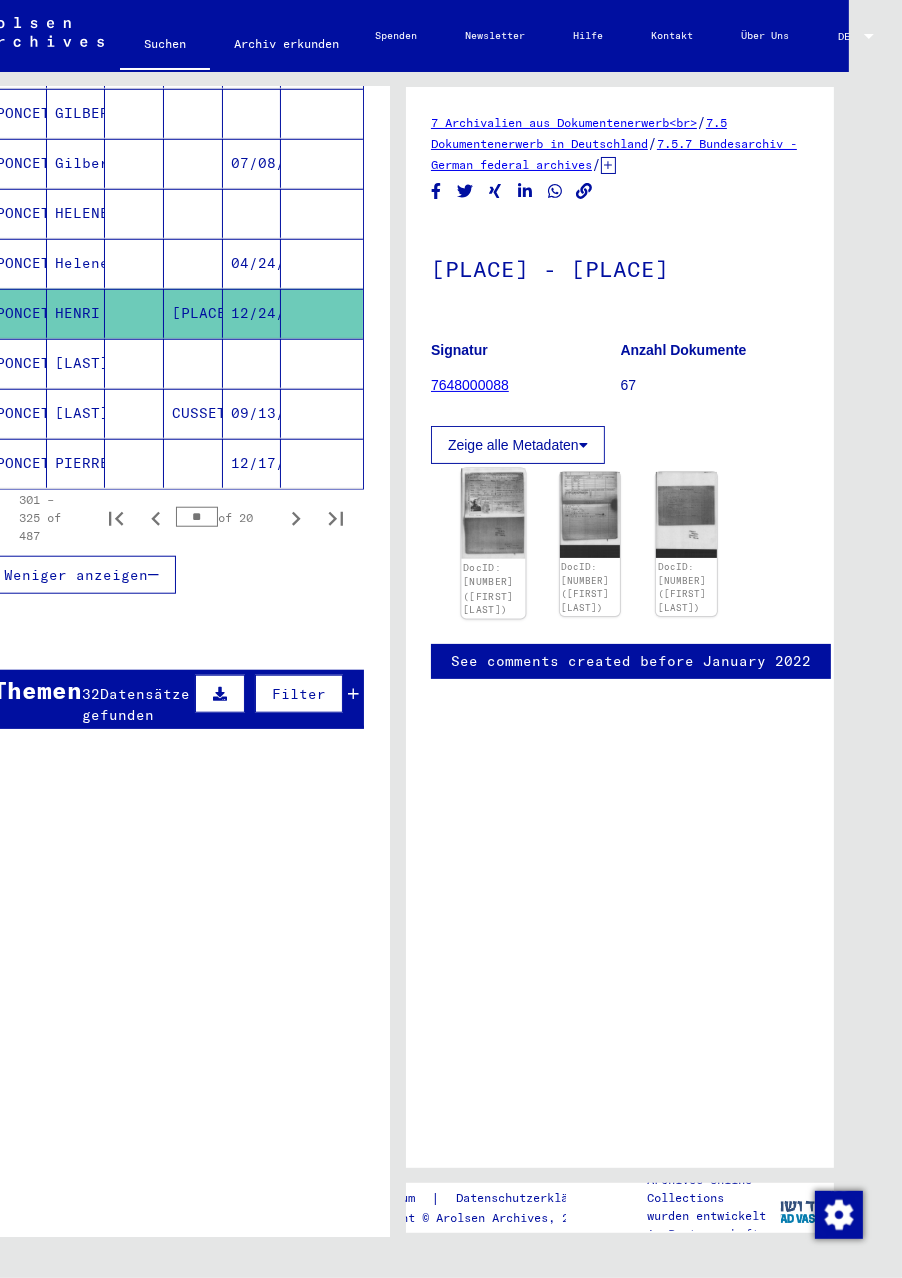 click on "DocID: [NUMBER] ([FIRST] [LAST])" 